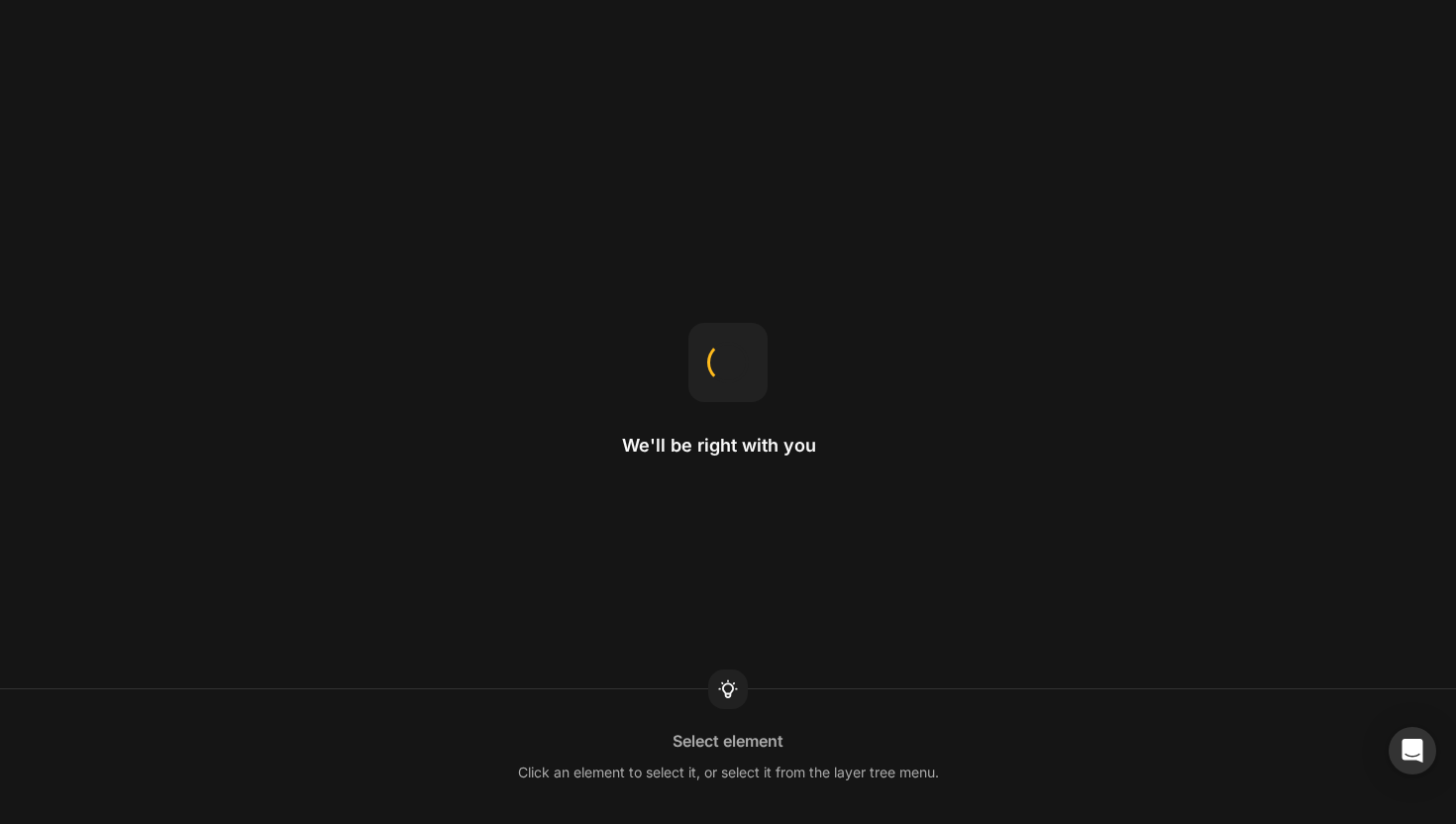 scroll, scrollTop: 0, scrollLeft: 0, axis: both 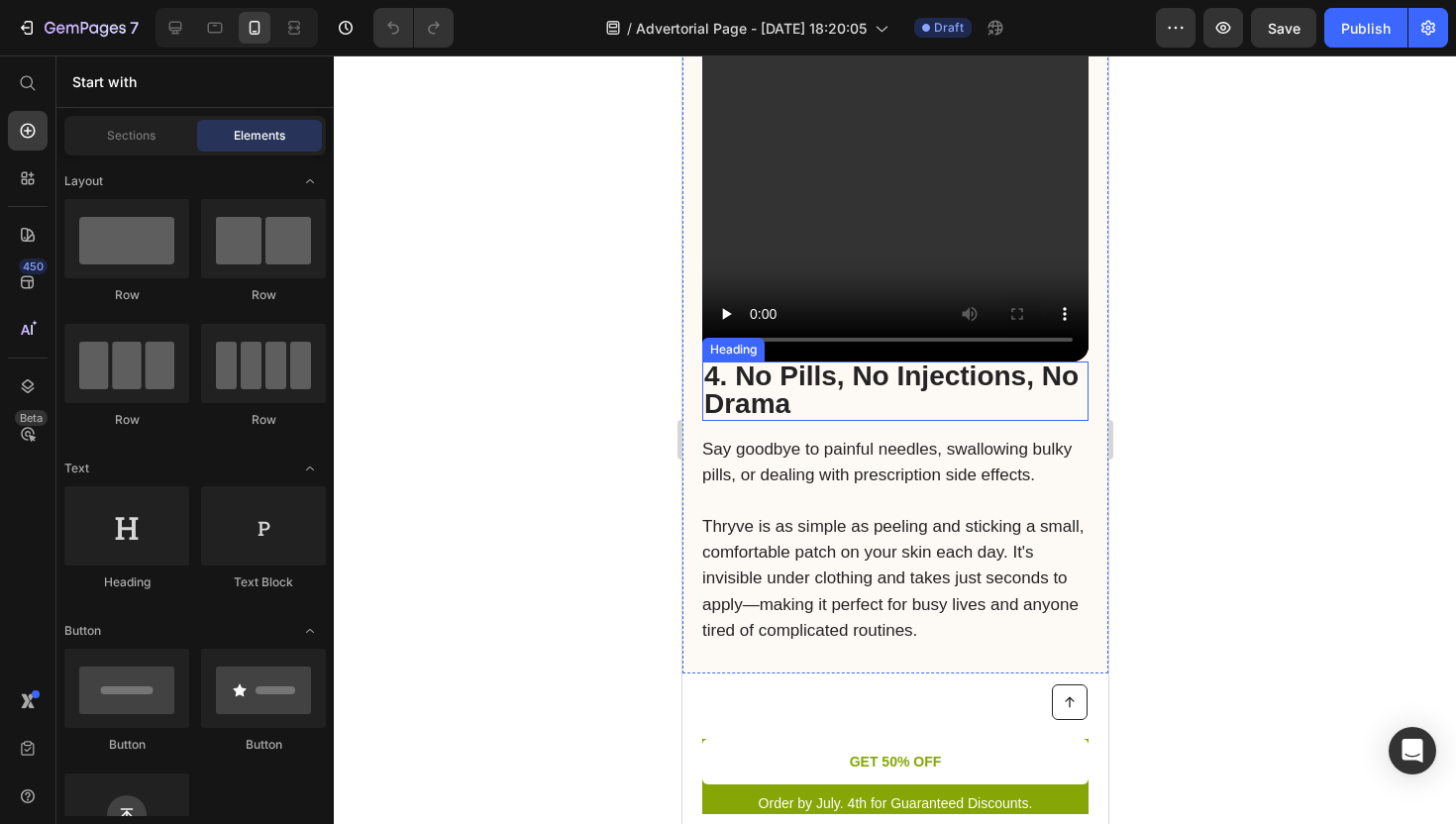 click on "4. No Pills, No Injections, No Drama" at bounding box center [890, 389] 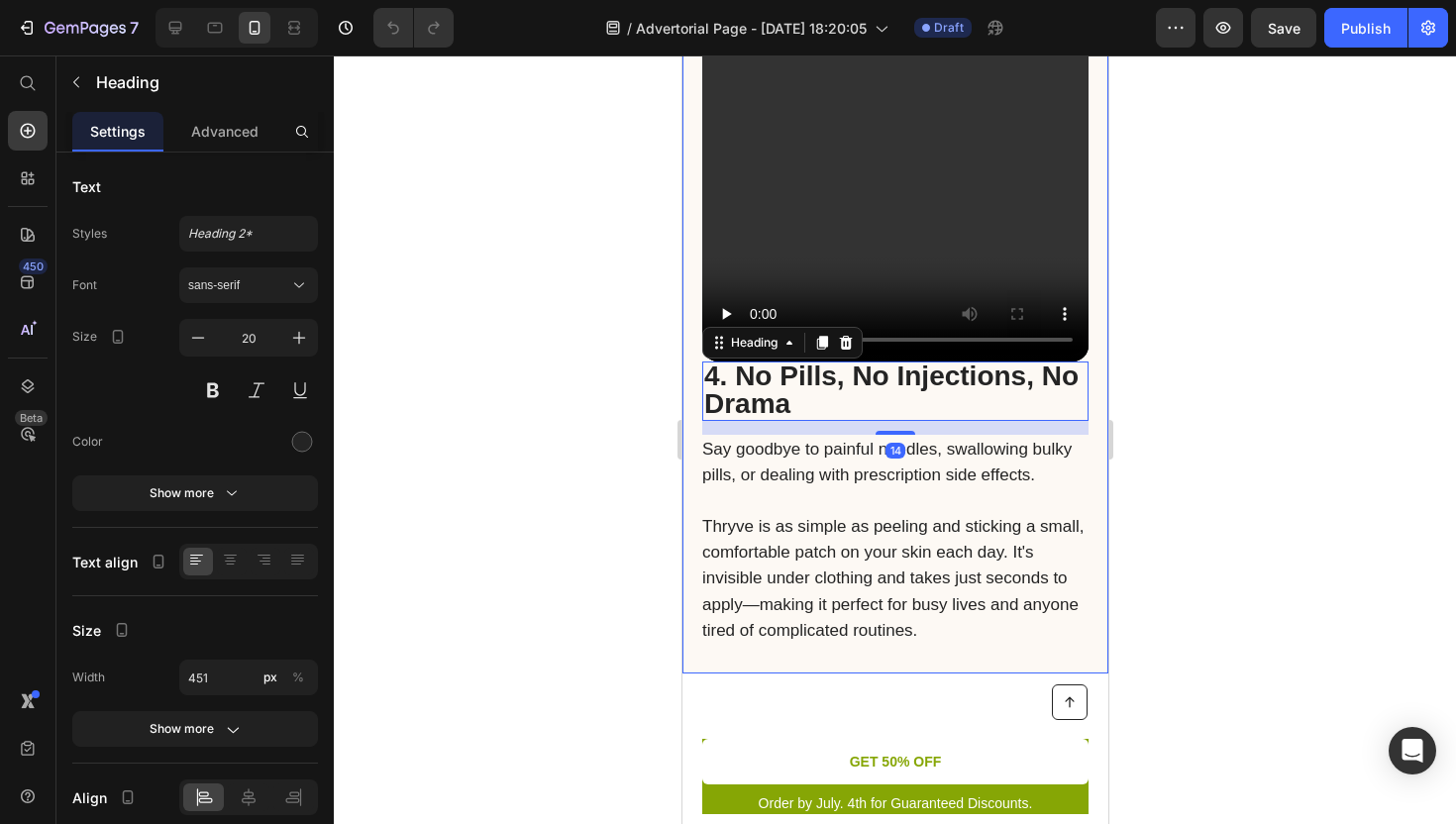 click on "Video 4. No Pills, No Injections, No Drama Heading   14 Say goodbye to painful needles, swallowing bulky pills, or dealing with prescription side effects.   Thryve is as simple as peeling and sticking a small, comfortable patch on your skin each day. It's invisible under clothing and takes just seconds to apply—making it perfect for busy lives and anyone tired of complicated routines. Text Block Row" at bounding box center [894, 160] 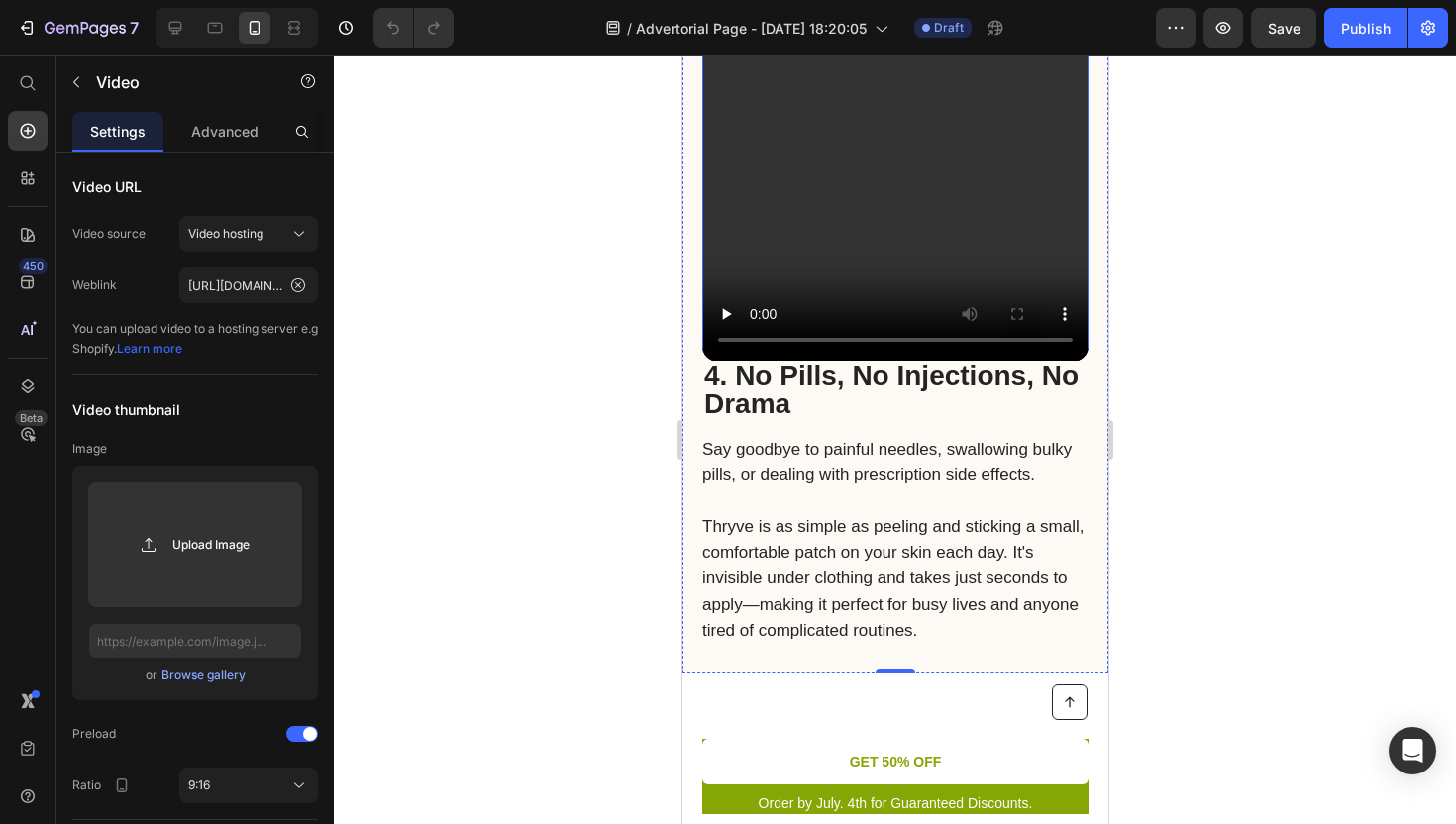 click at bounding box center (894, 18) 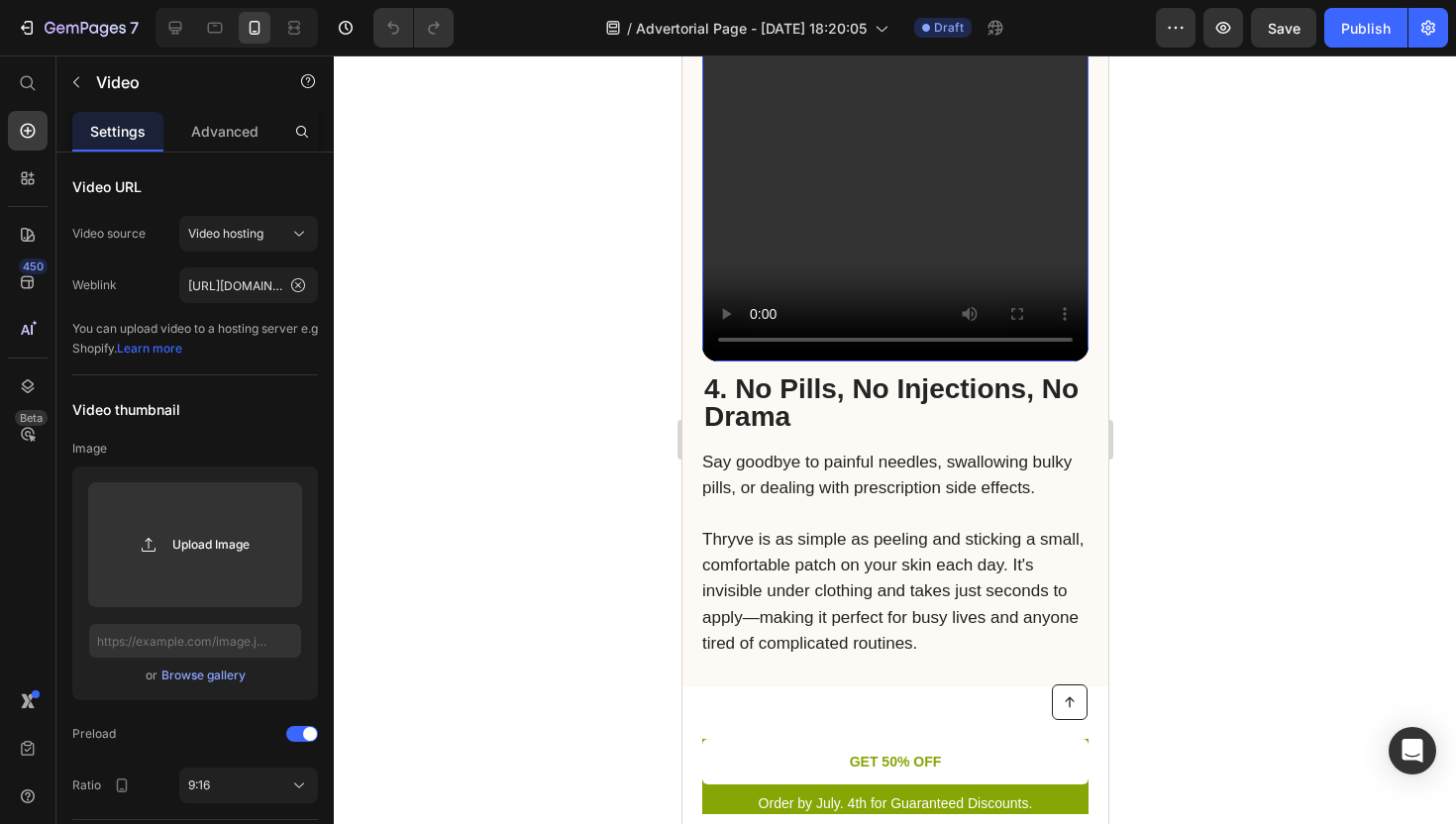drag, startPoint x: 897, startPoint y: 314, endPoint x: 897, endPoint y: 327, distance: 13 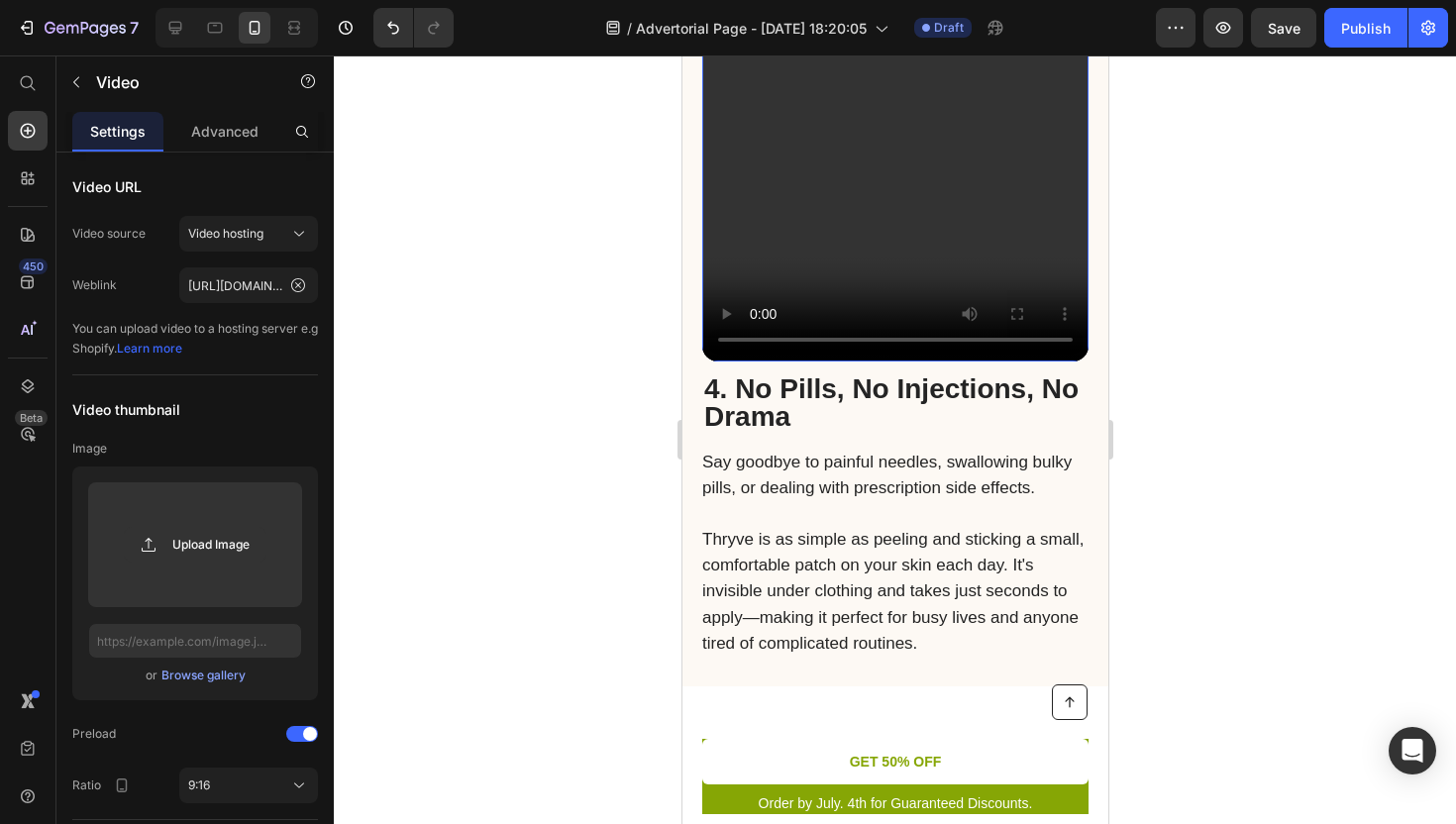 click at bounding box center [894, 18] 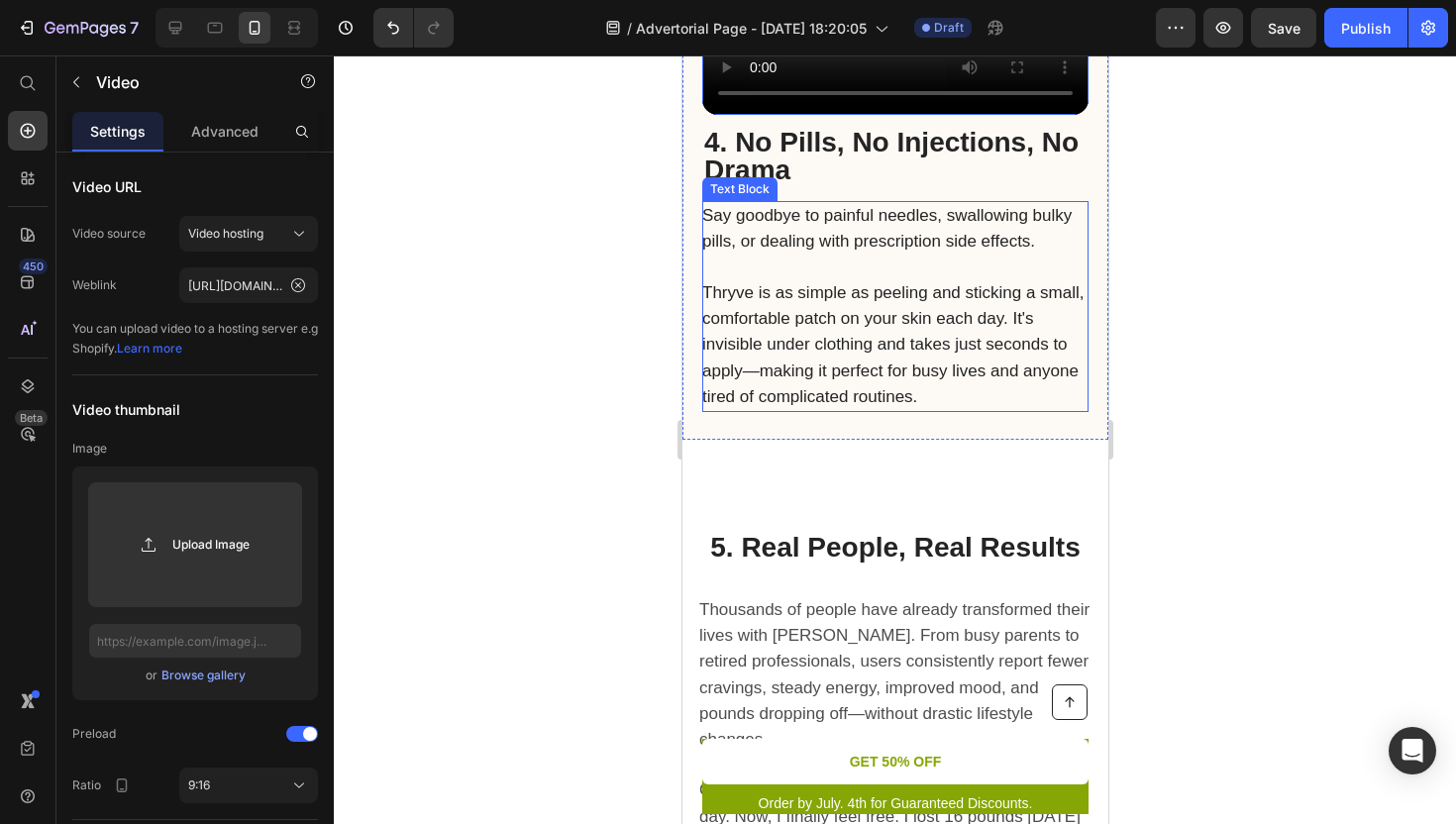 scroll, scrollTop: 5929, scrollLeft: 0, axis: vertical 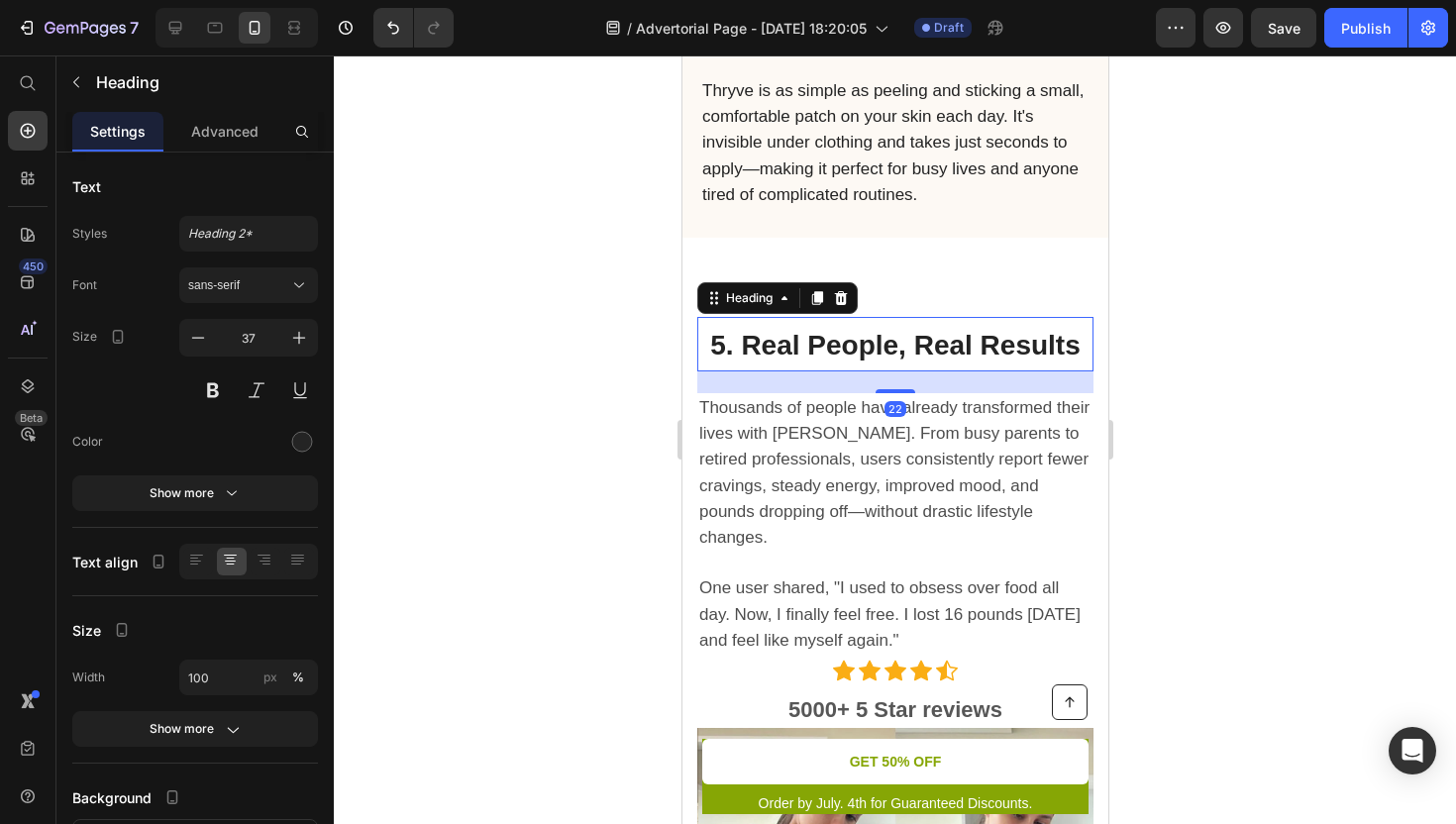 click on "5. Real People, Real Results" at bounding box center [894, 345] 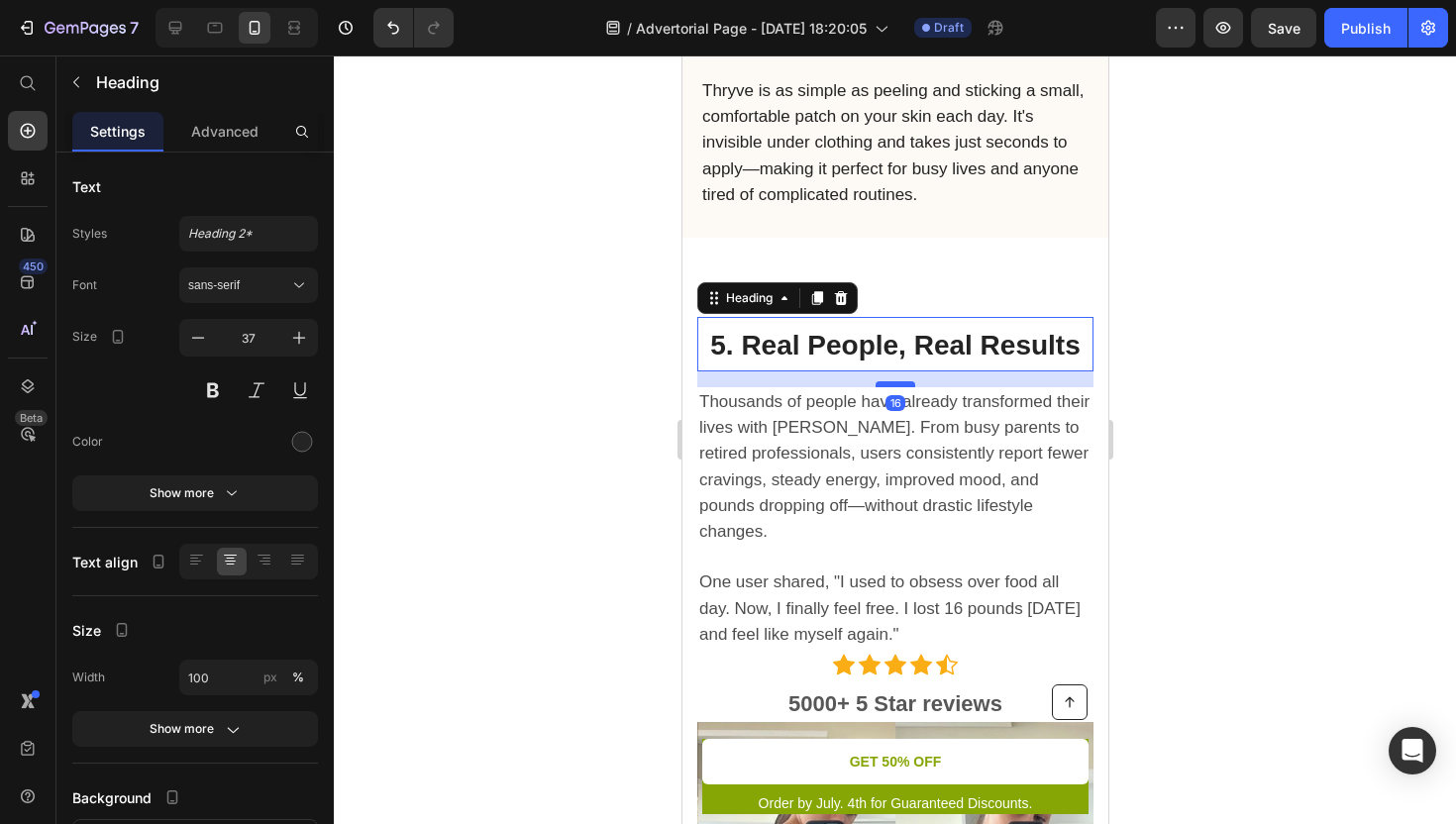 click at bounding box center (894, 384) 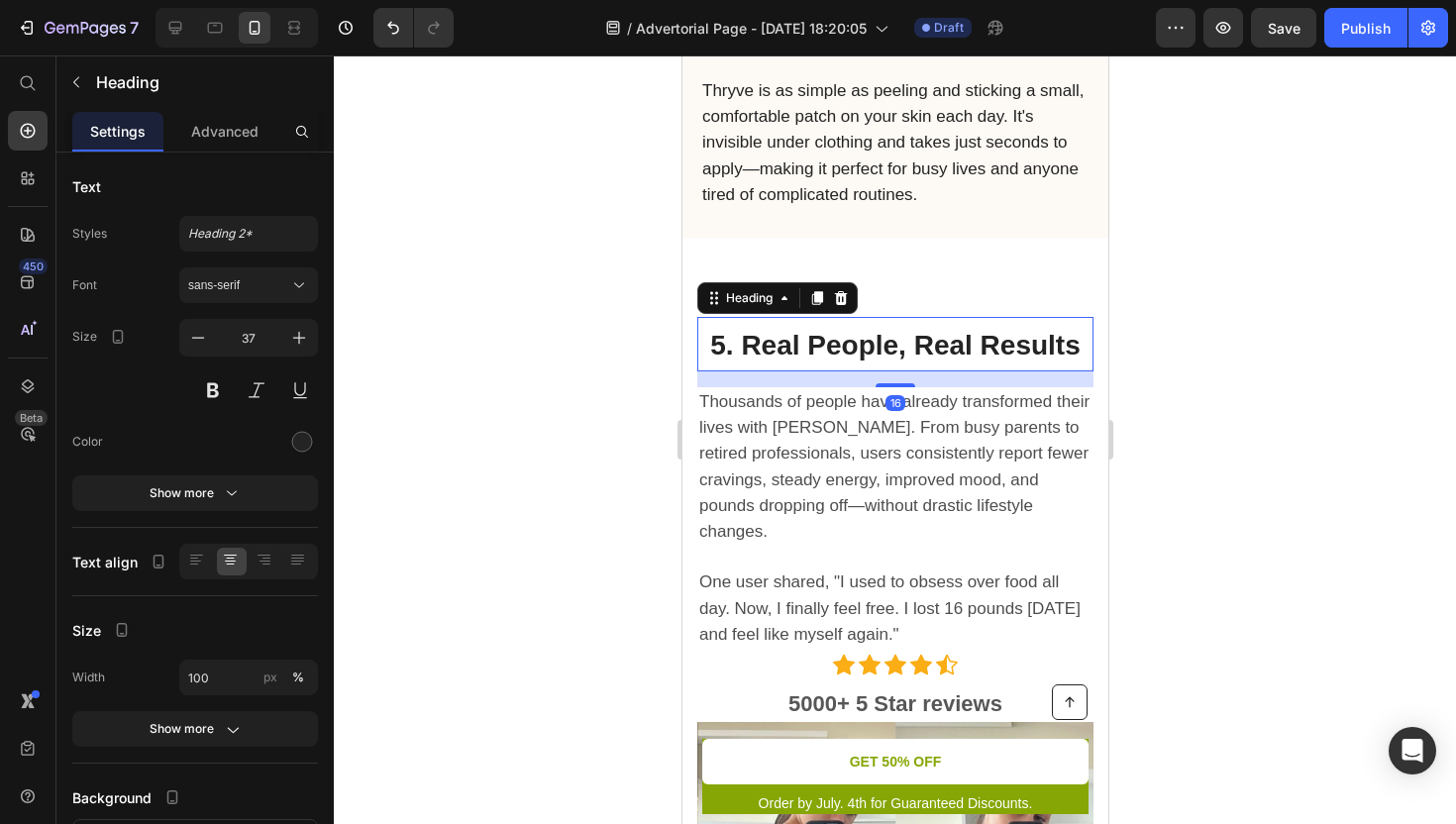 click 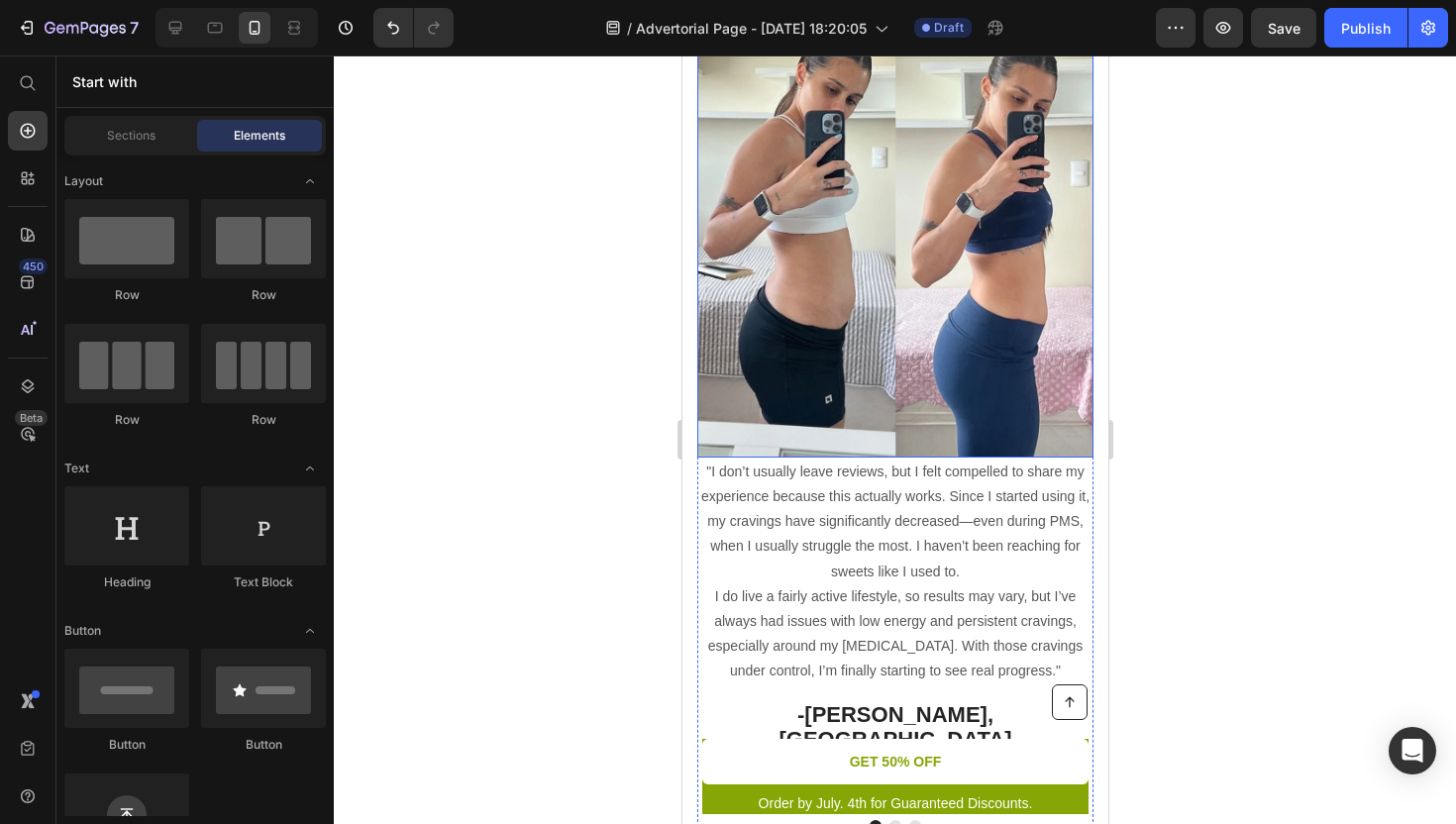 scroll, scrollTop: 6872, scrollLeft: 0, axis: vertical 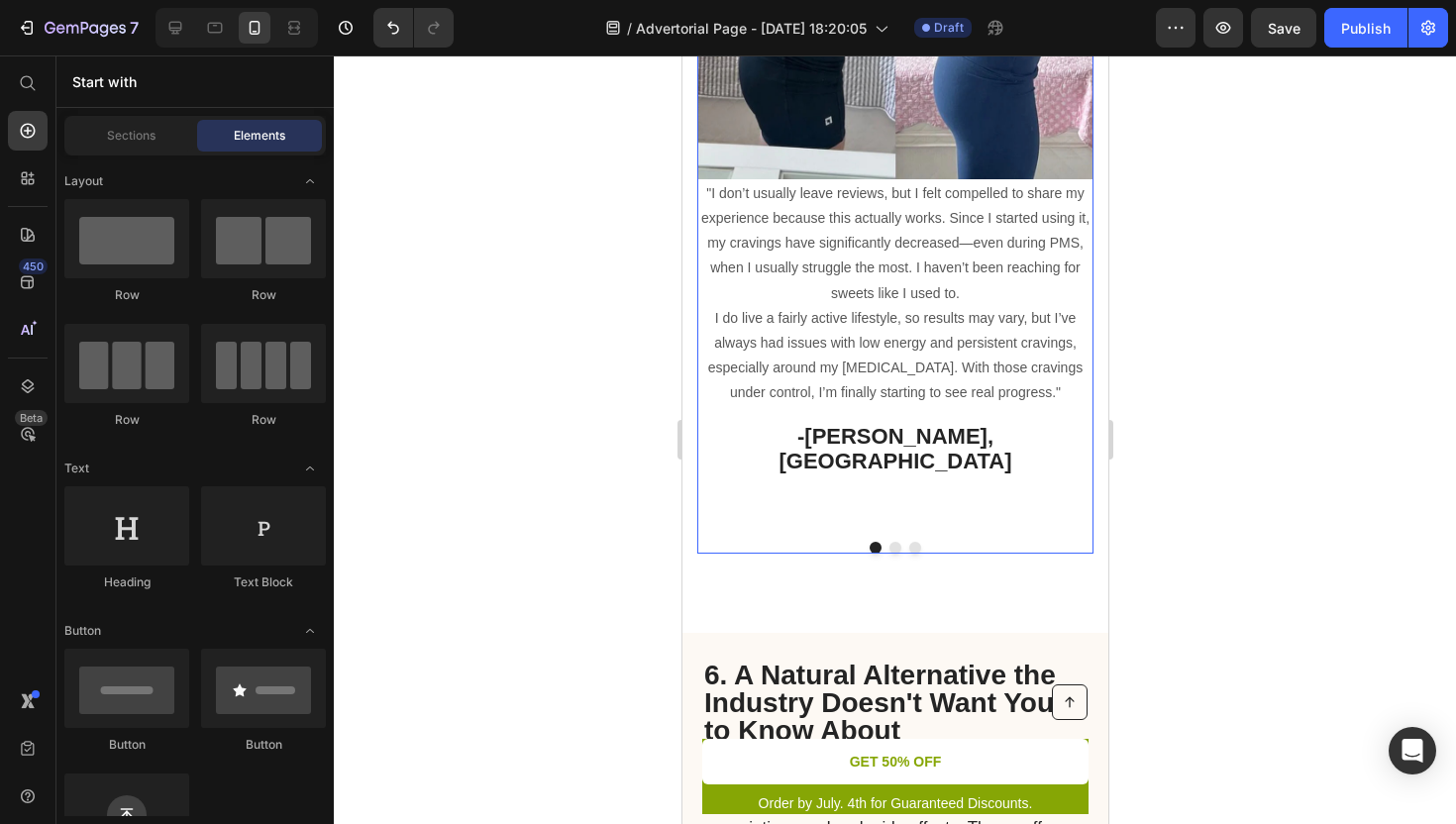 click at bounding box center [894, 548] 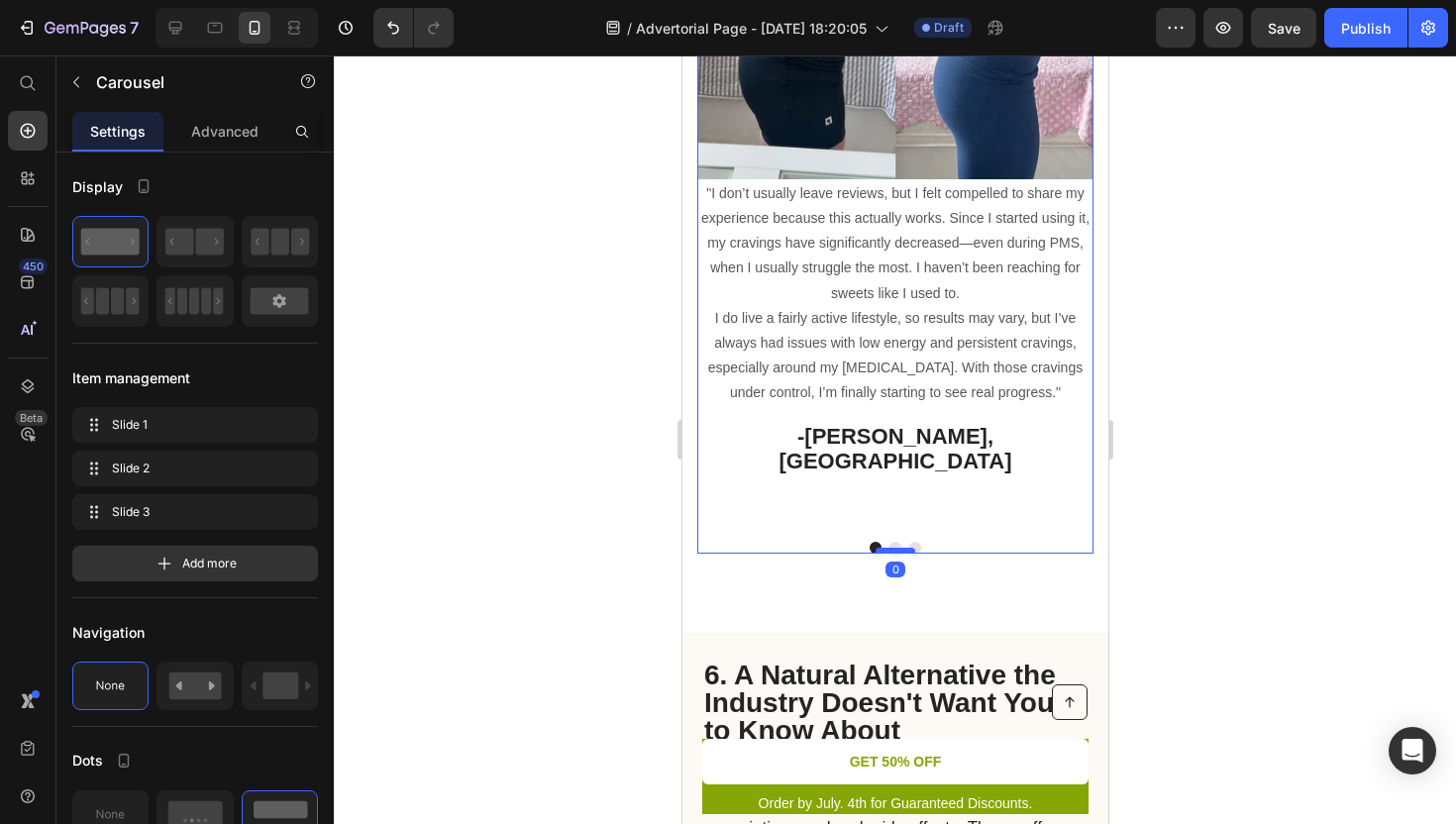 click at bounding box center [894, 551] 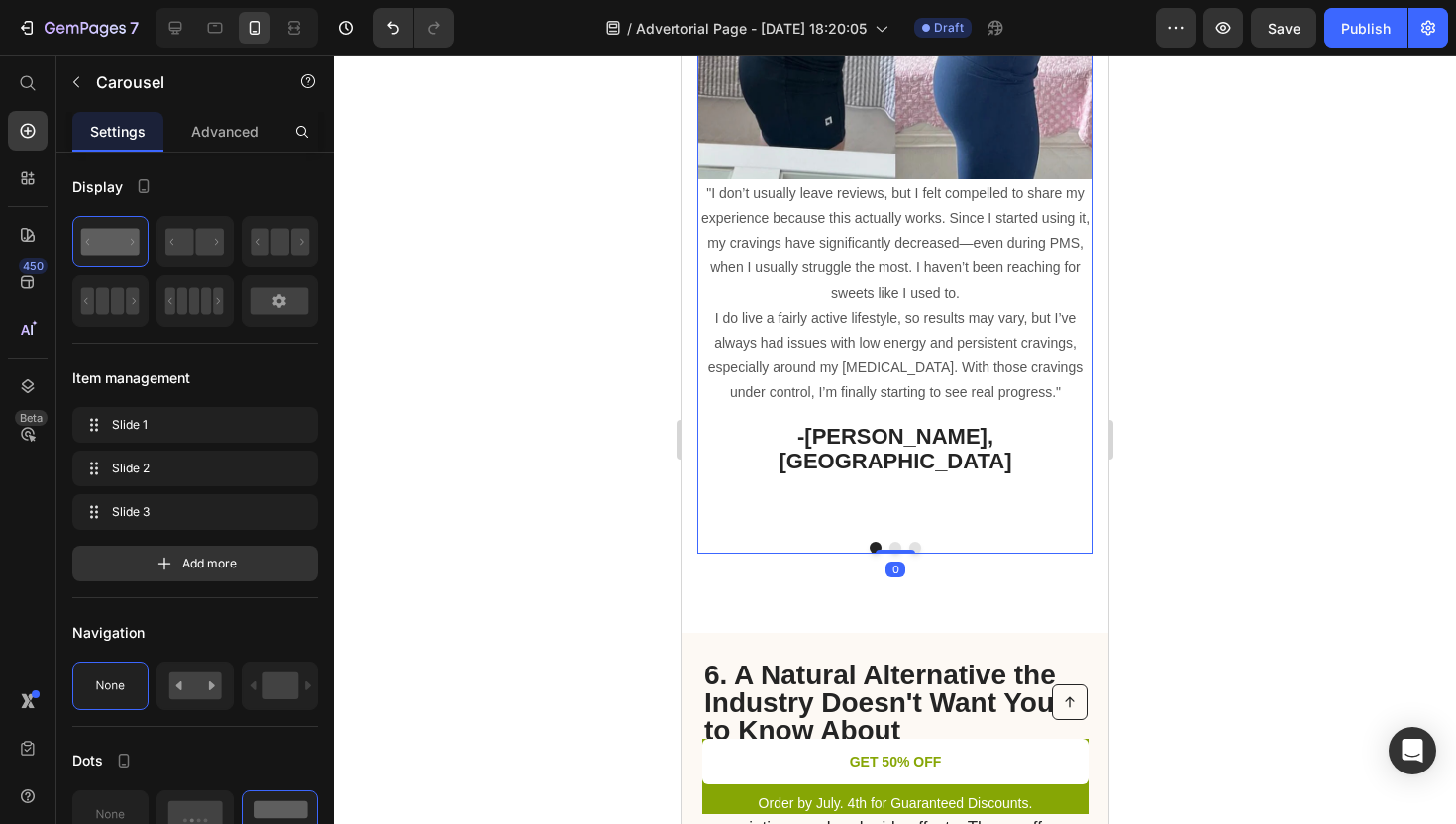 click at bounding box center (894, 548) 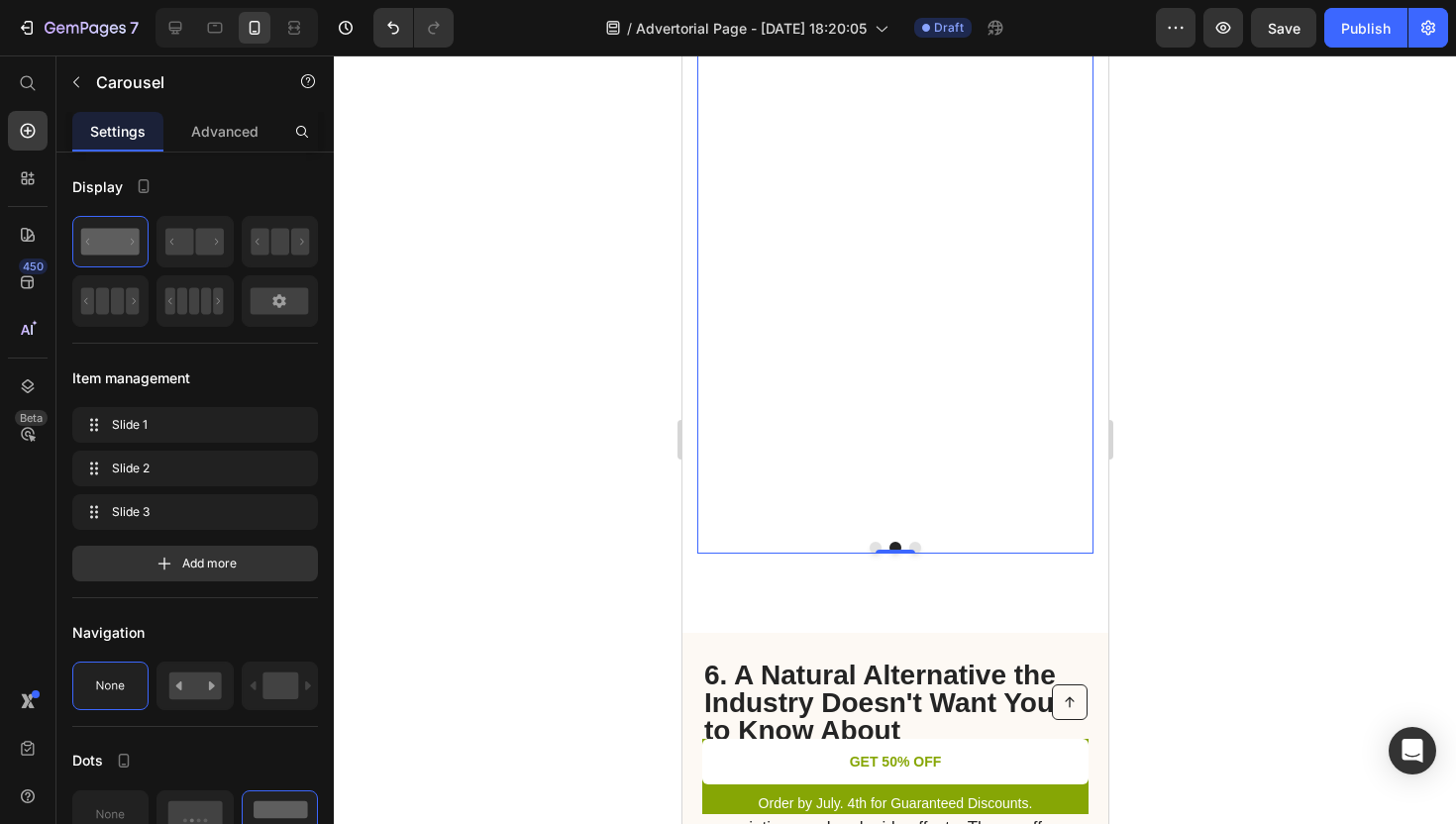 click at bounding box center [914, 548] 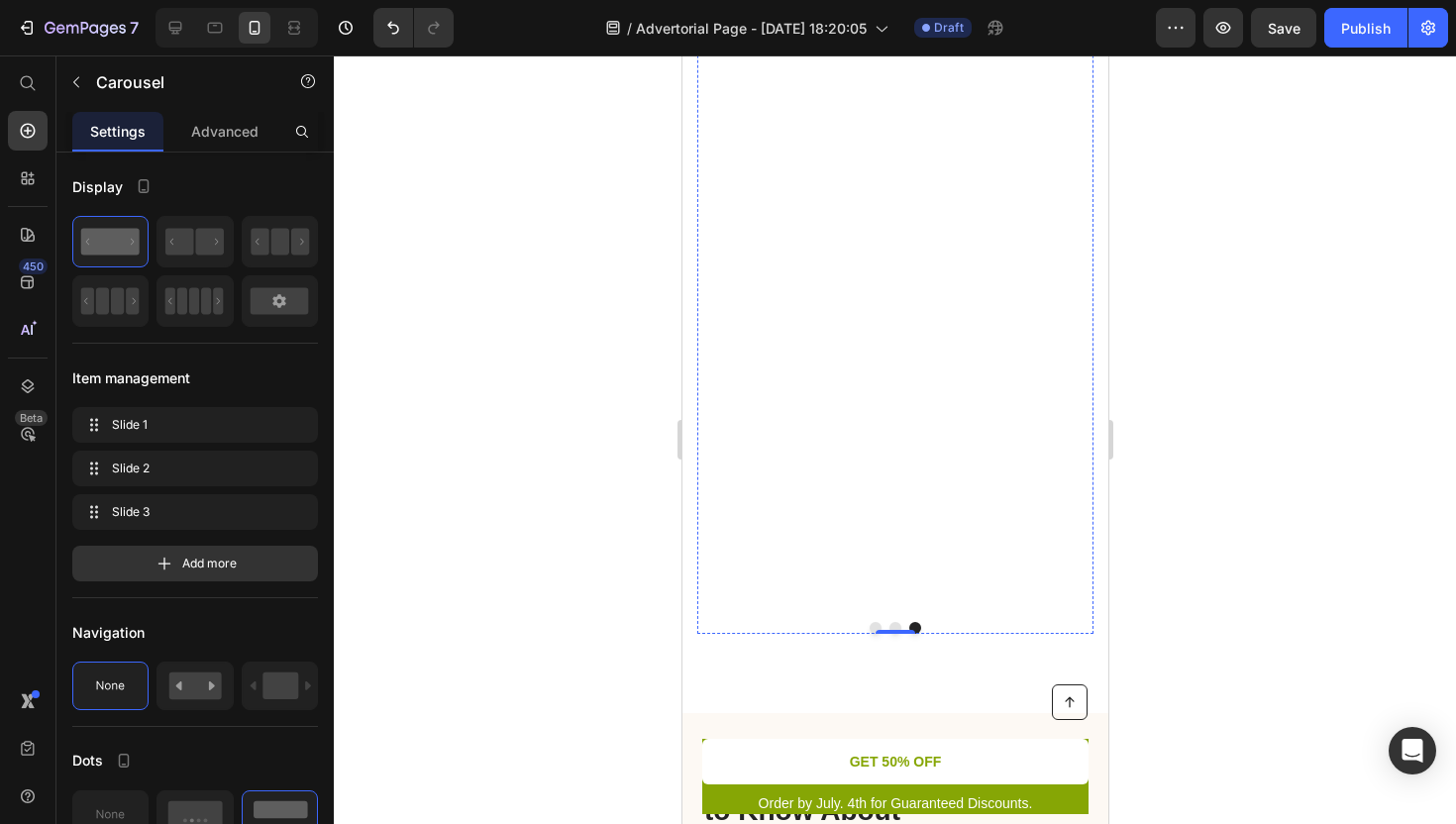 scroll, scrollTop: 6494, scrollLeft: 0, axis: vertical 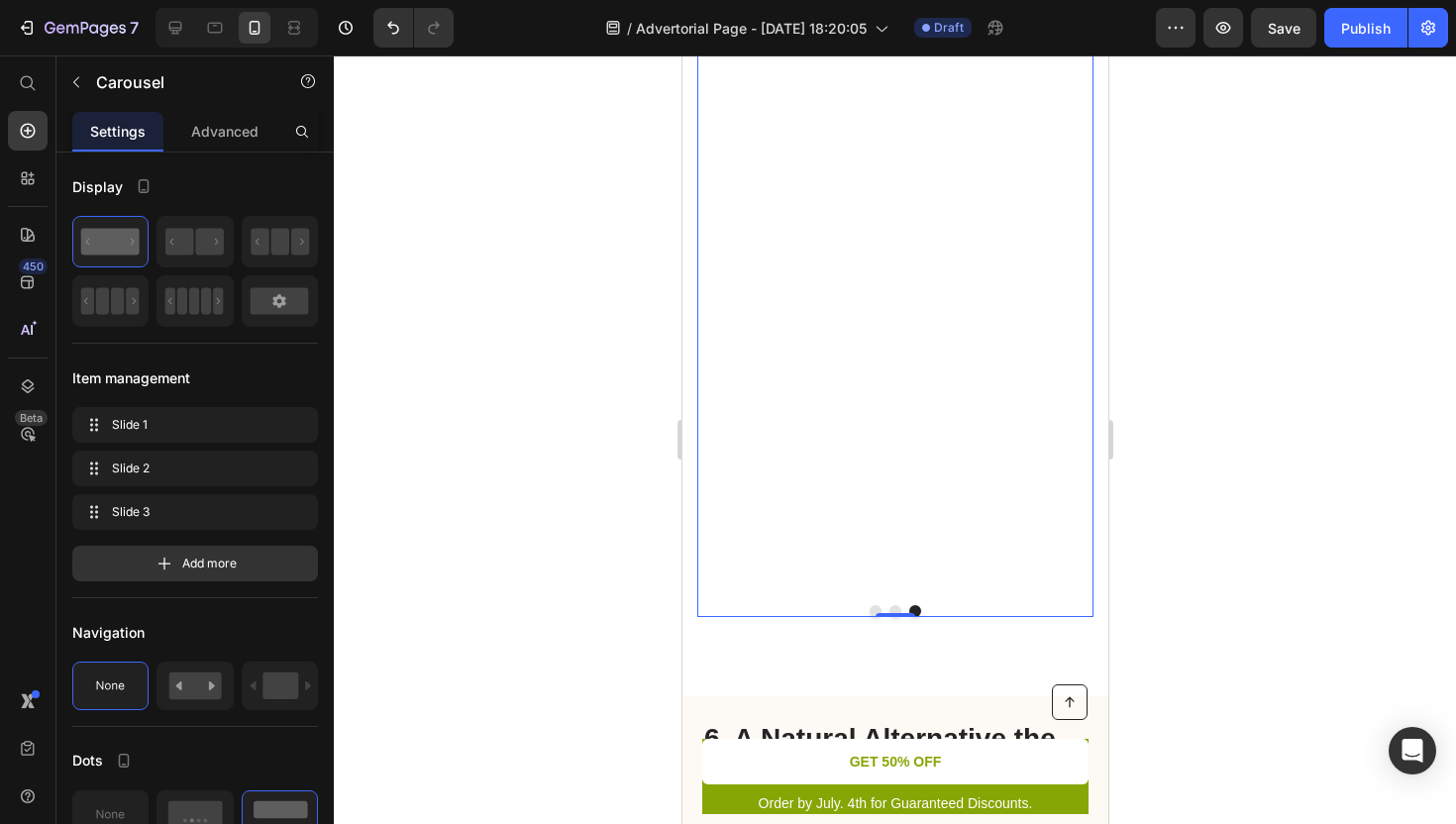 click at bounding box center [875, 611] 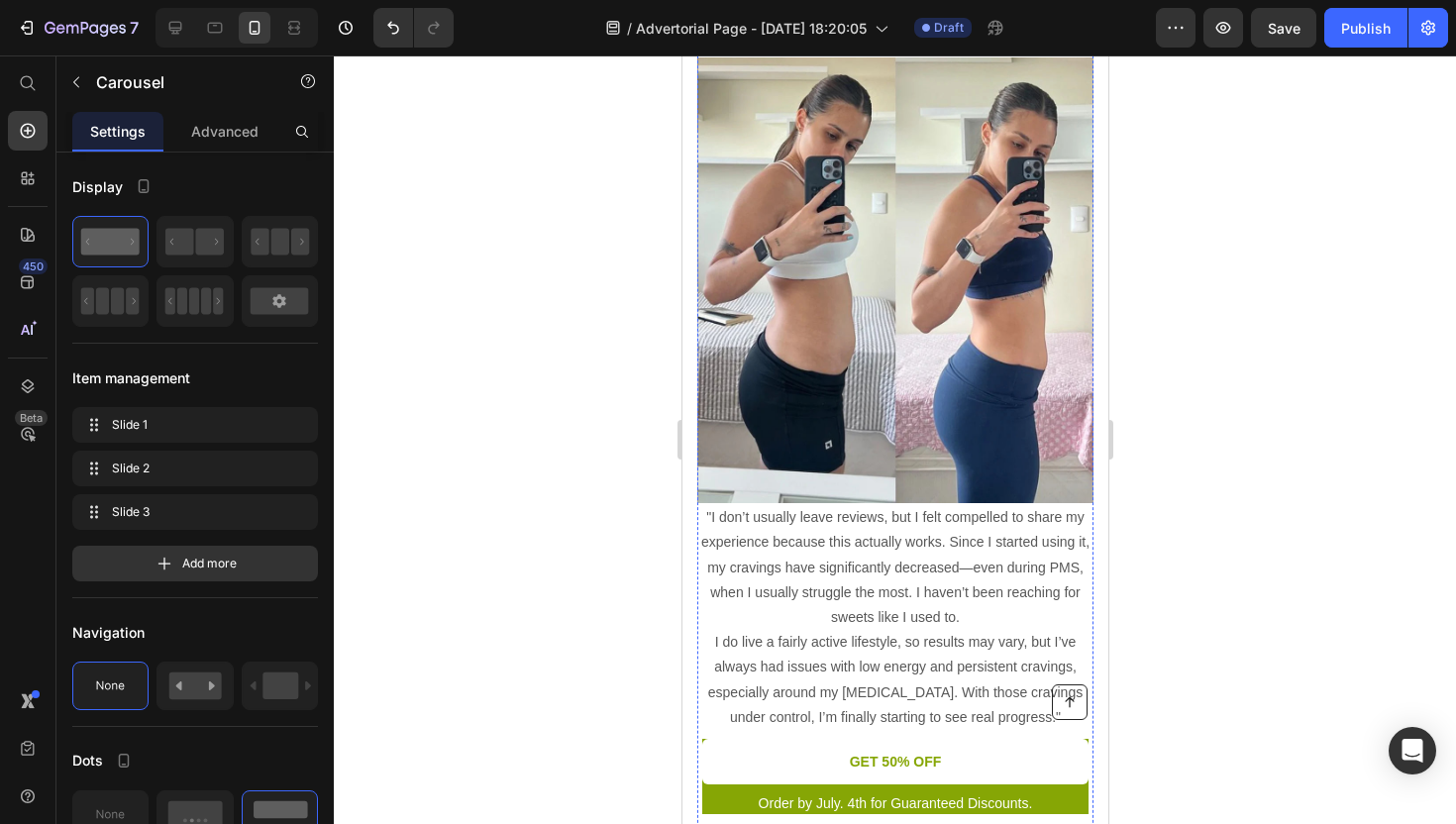 scroll, scrollTop: 6387, scrollLeft: 0, axis: vertical 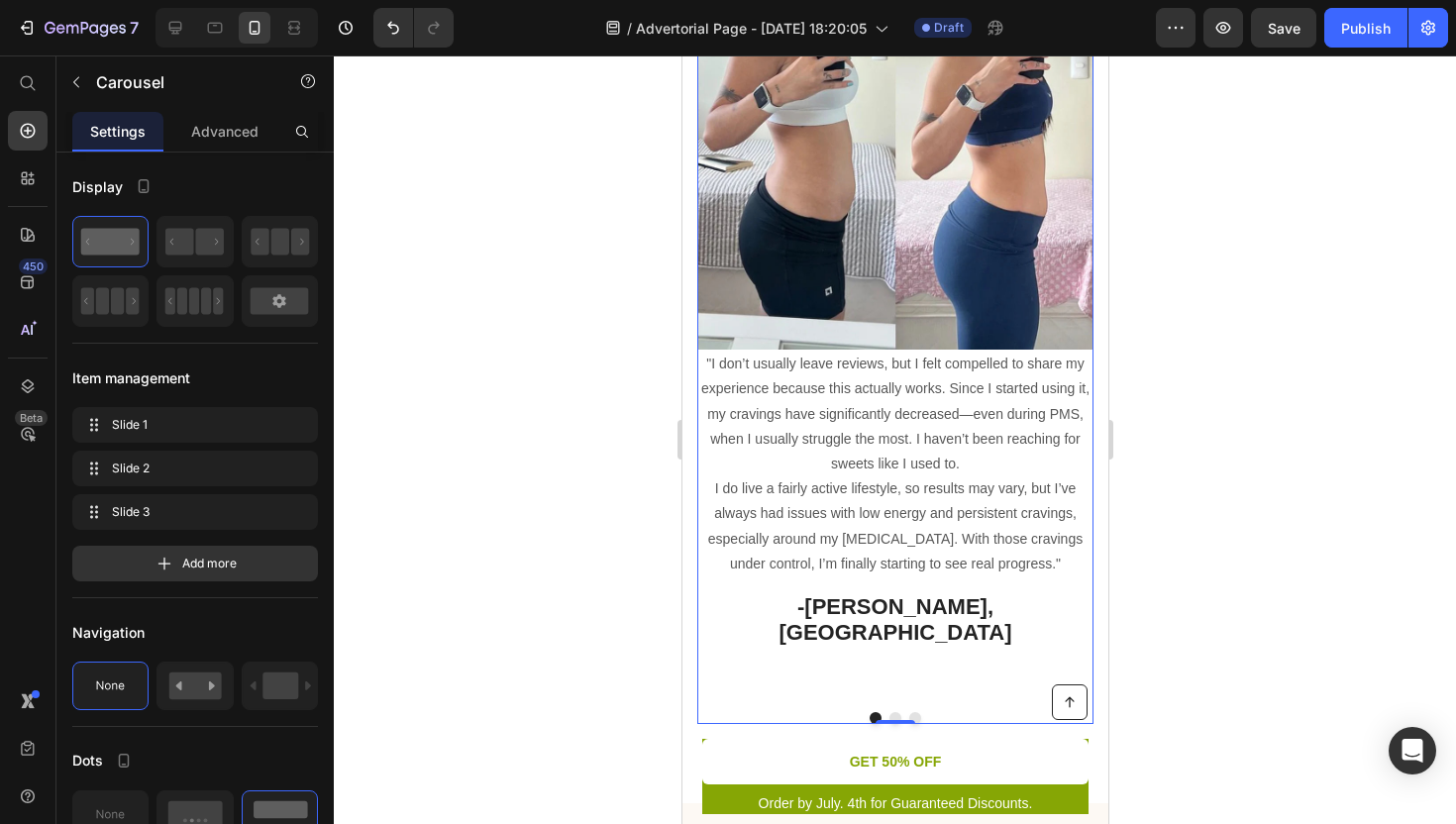 click at bounding box center (894, 718) 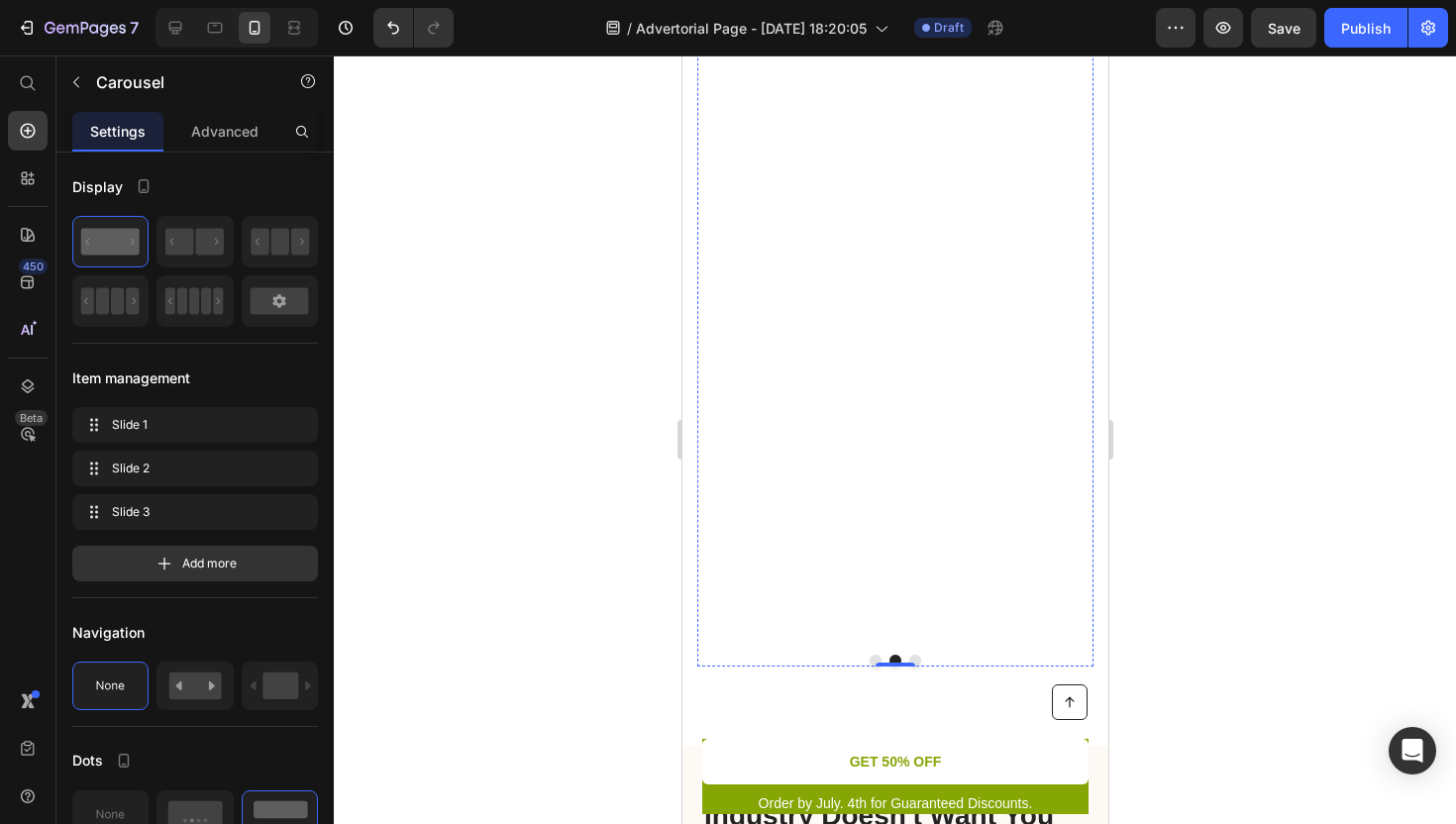 scroll, scrollTop: 6550, scrollLeft: 0, axis: vertical 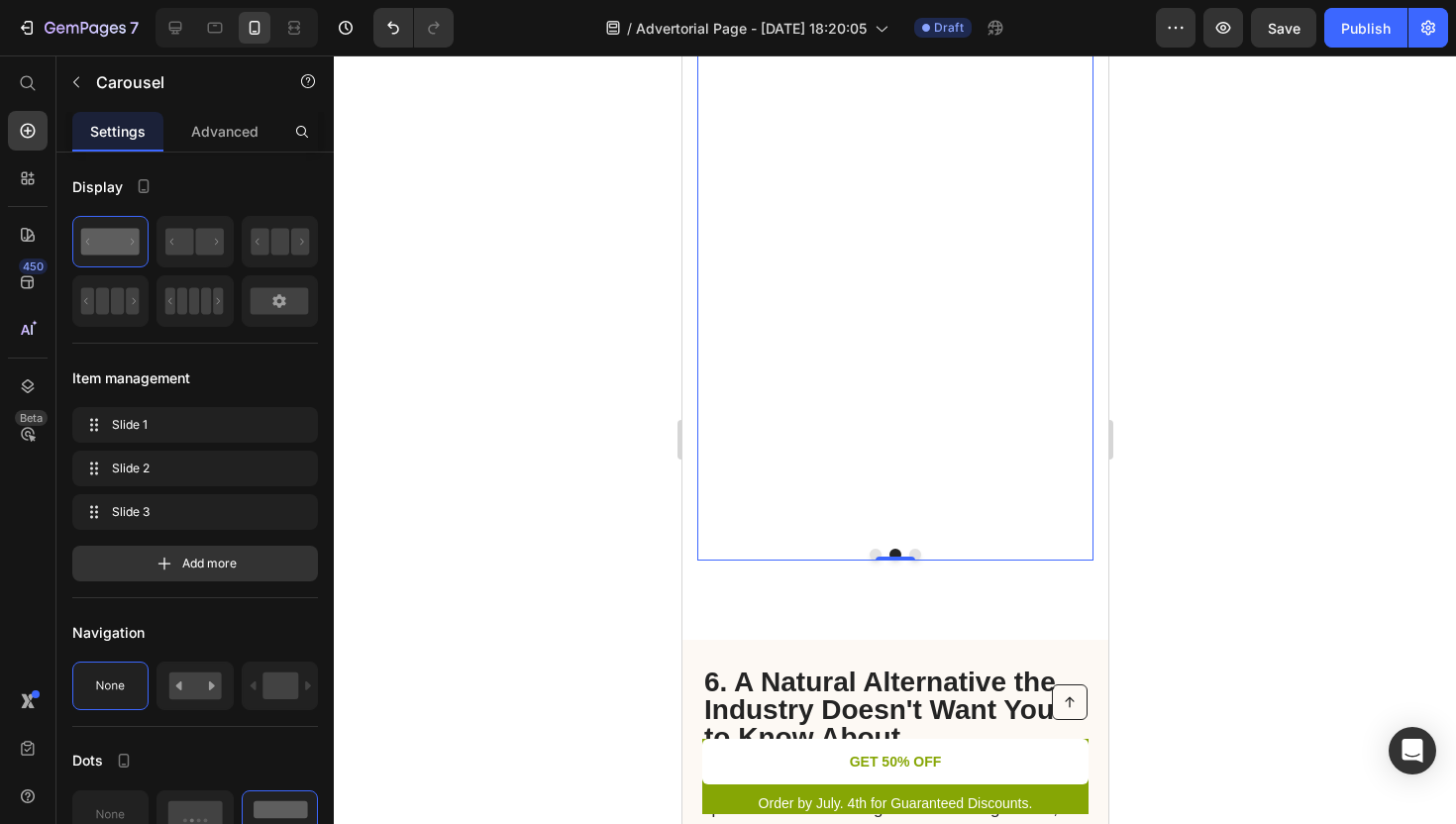 click at bounding box center [875, 555] 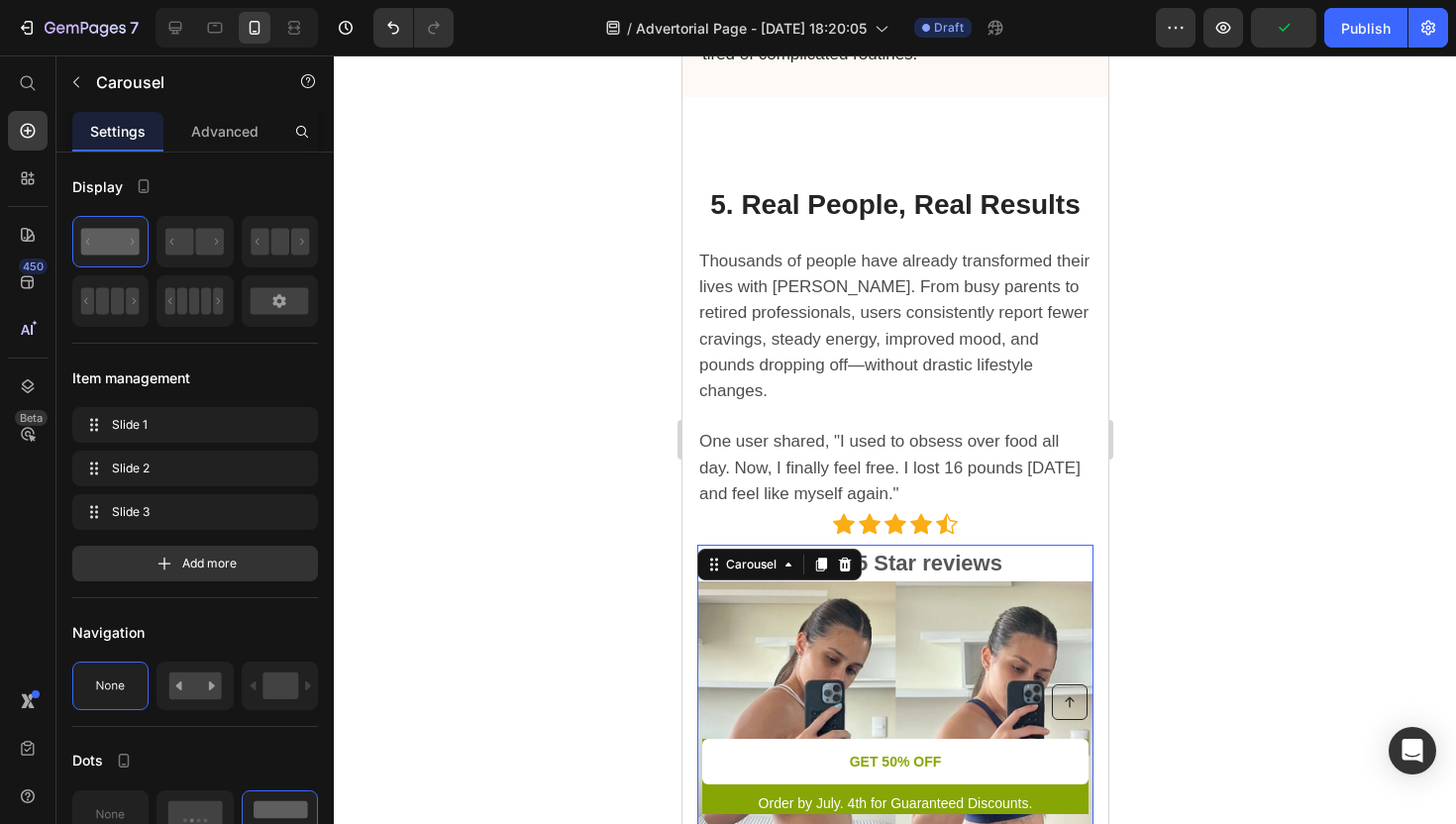 scroll, scrollTop: 6008, scrollLeft: 0, axis: vertical 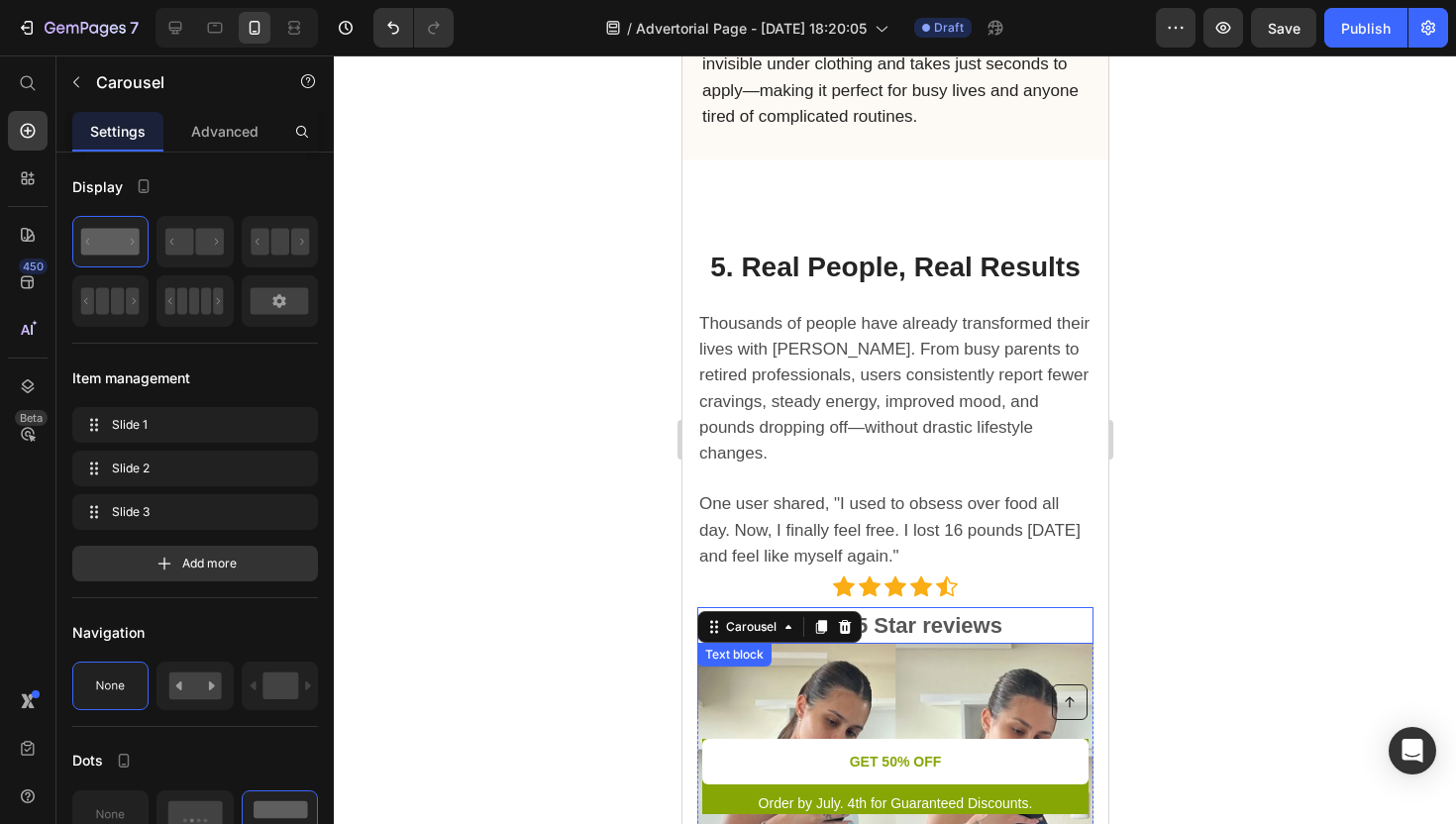 click on "5000+ 5 Star reviews" at bounding box center [894, 625] 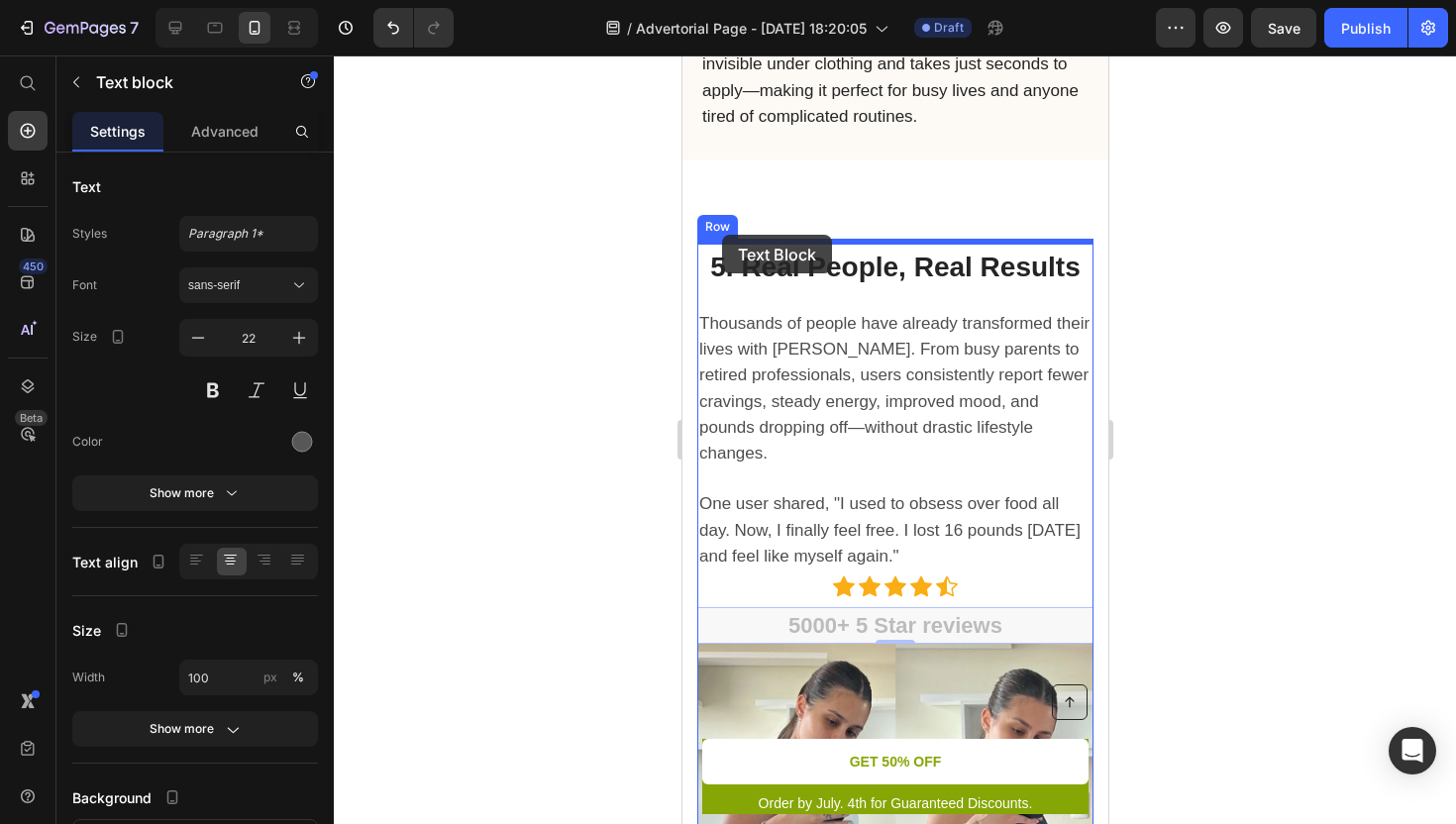 drag, startPoint x: 713, startPoint y: 300, endPoint x: 721, endPoint y: 235, distance: 65.49046 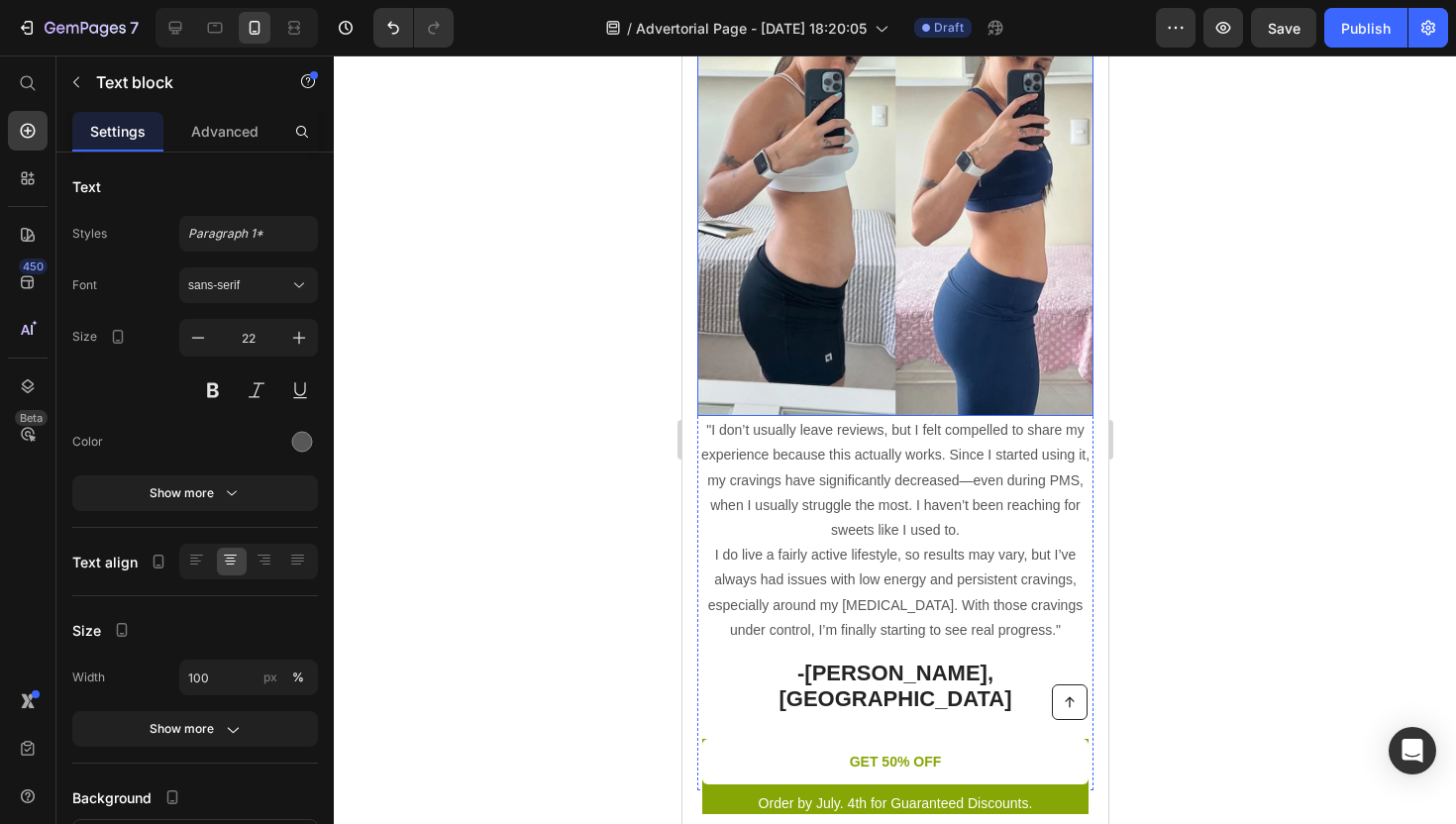 scroll, scrollTop: 6726, scrollLeft: 0, axis: vertical 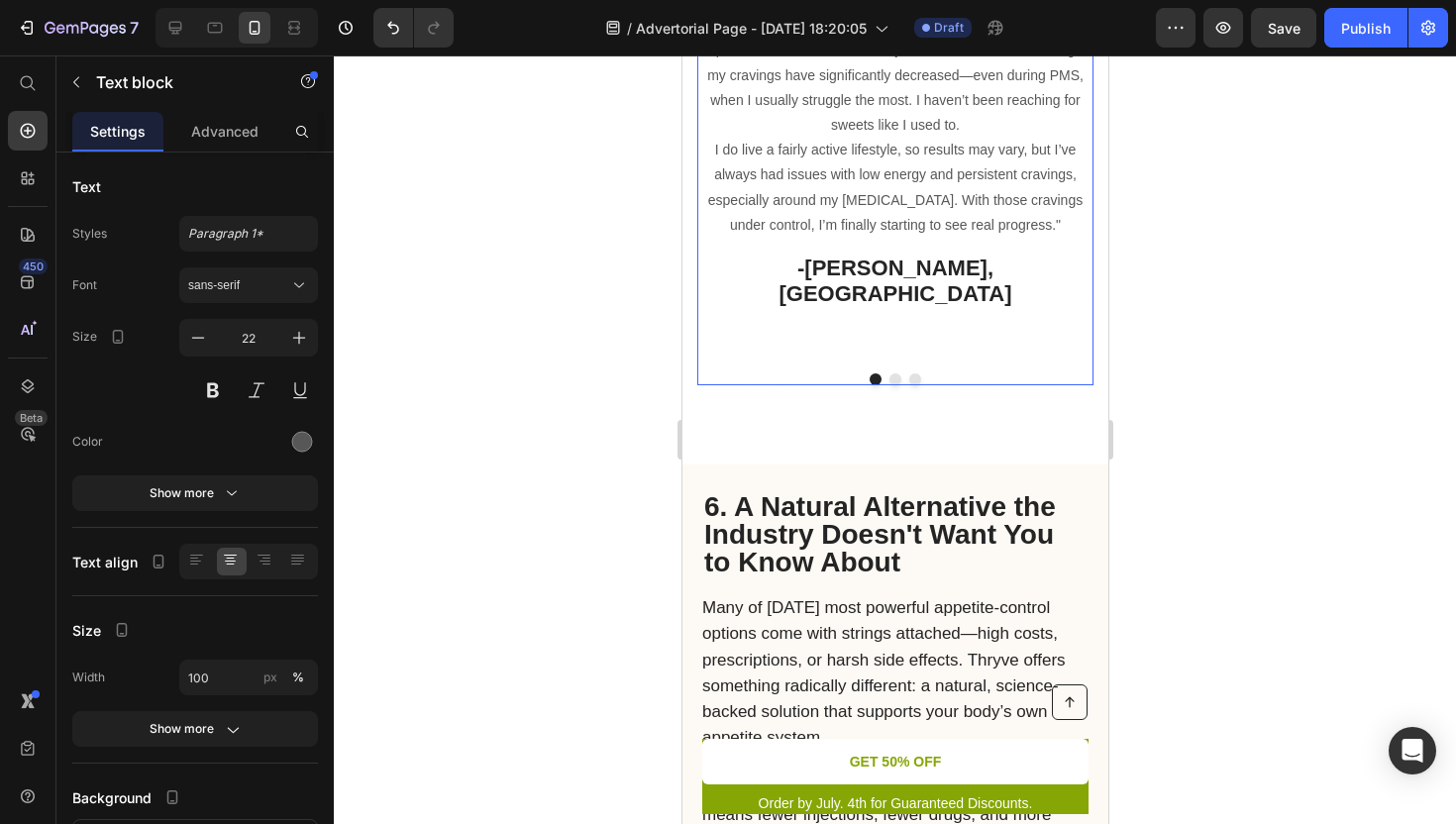 click at bounding box center [894, 379] 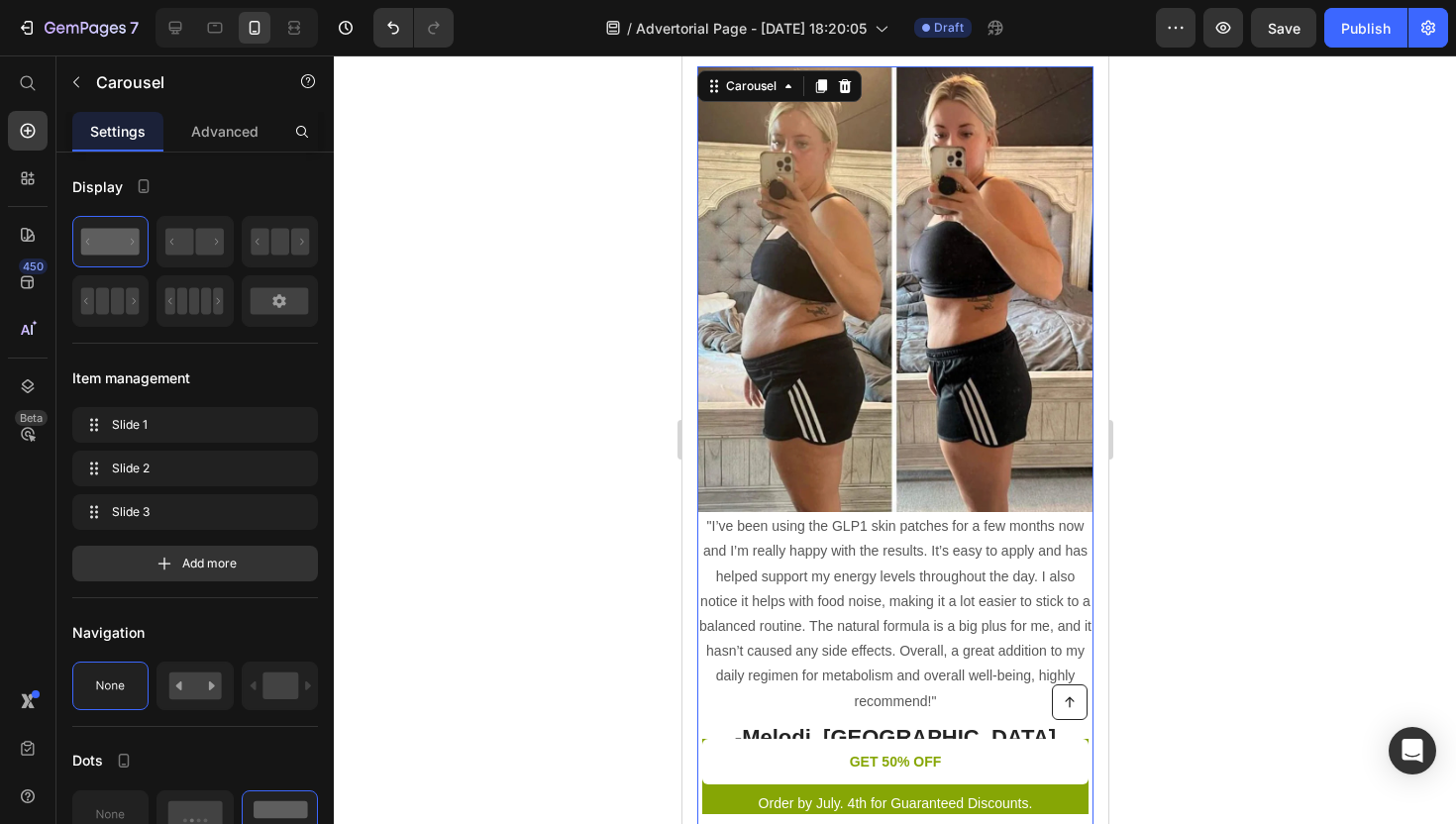 scroll, scrollTop: 6489, scrollLeft: 0, axis: vertical 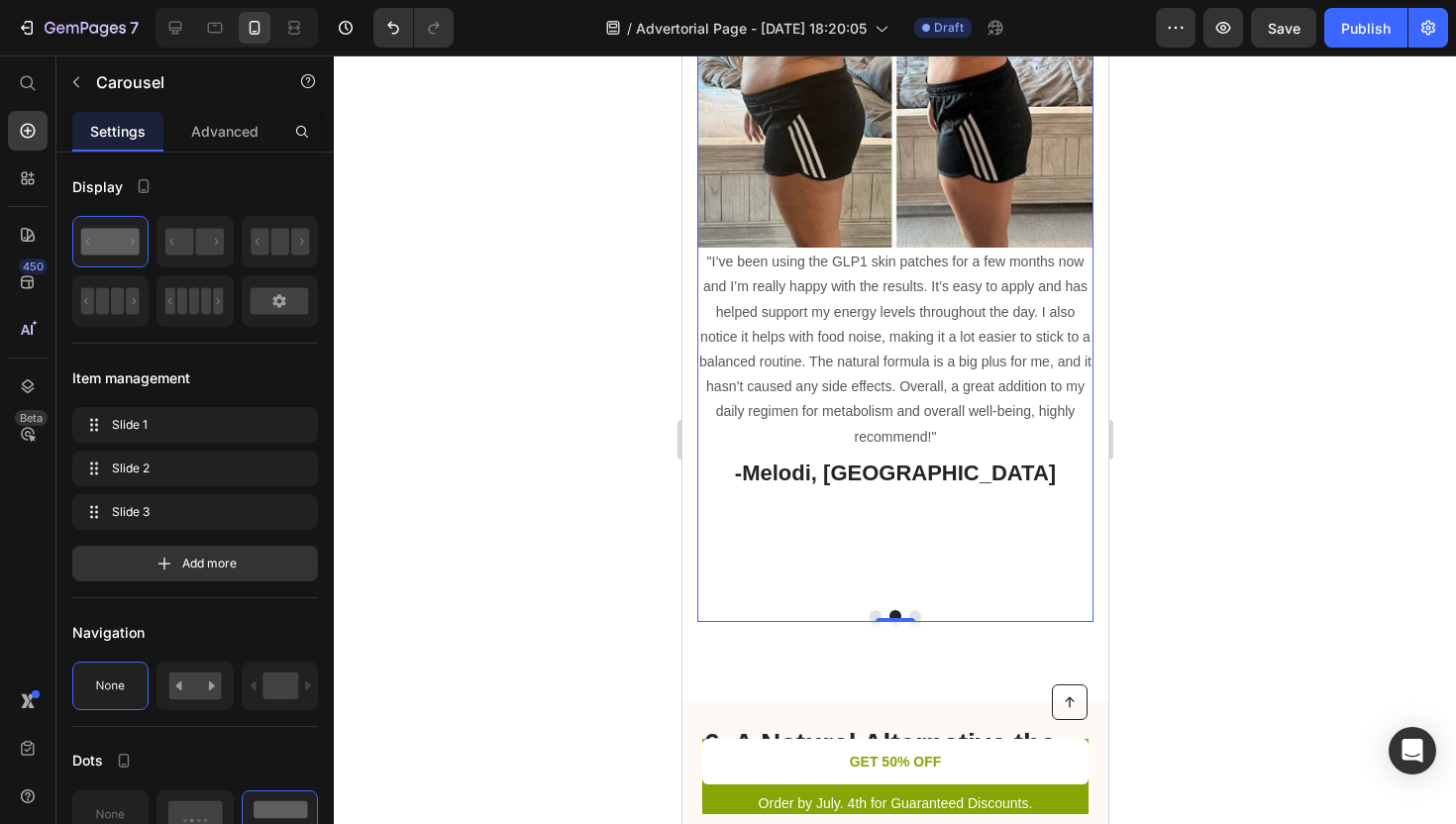 click at bounding box center (914, 616) 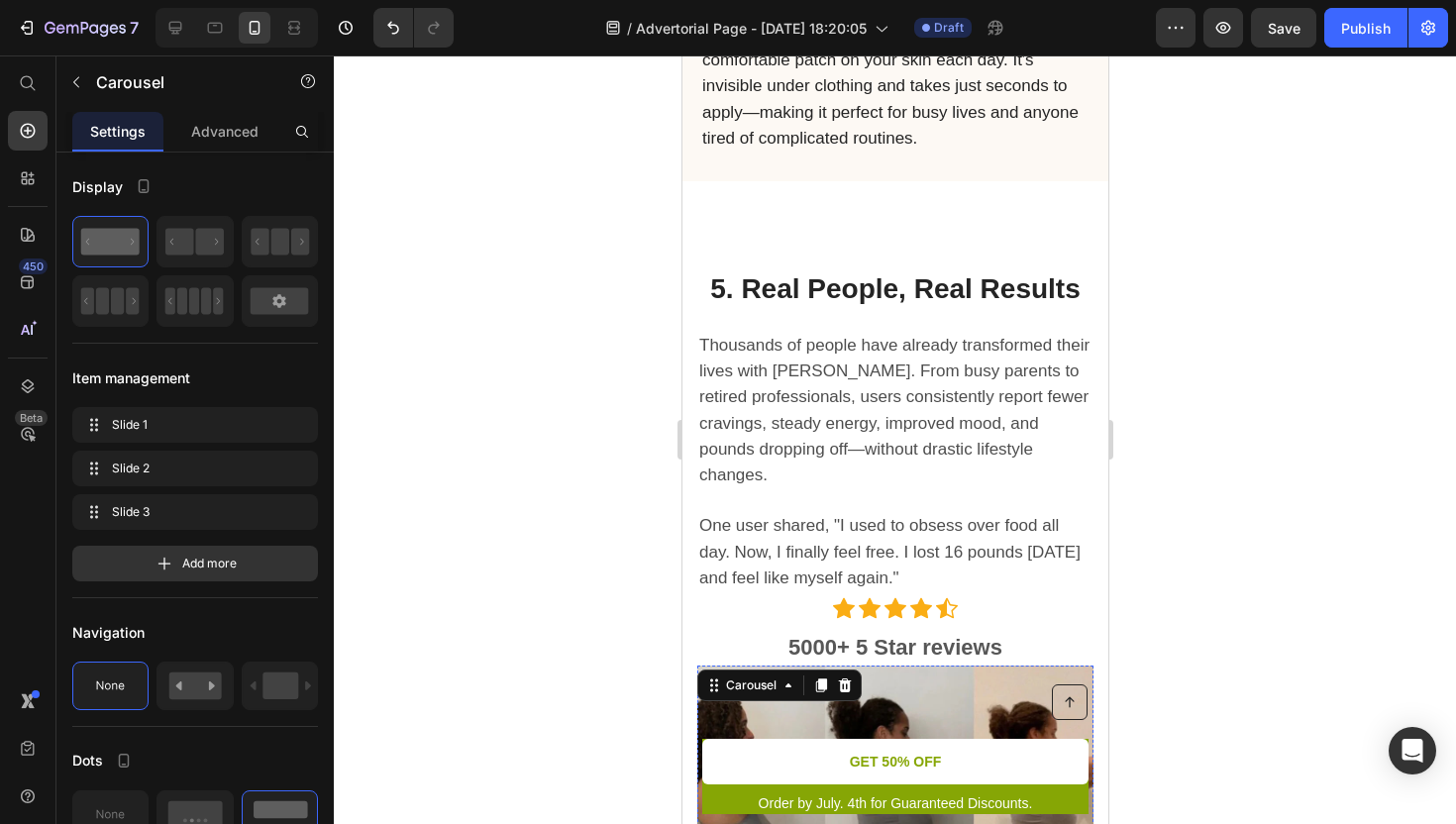 scroll, scrollTop: 5926, scrollLeft: 0, axis: vertical 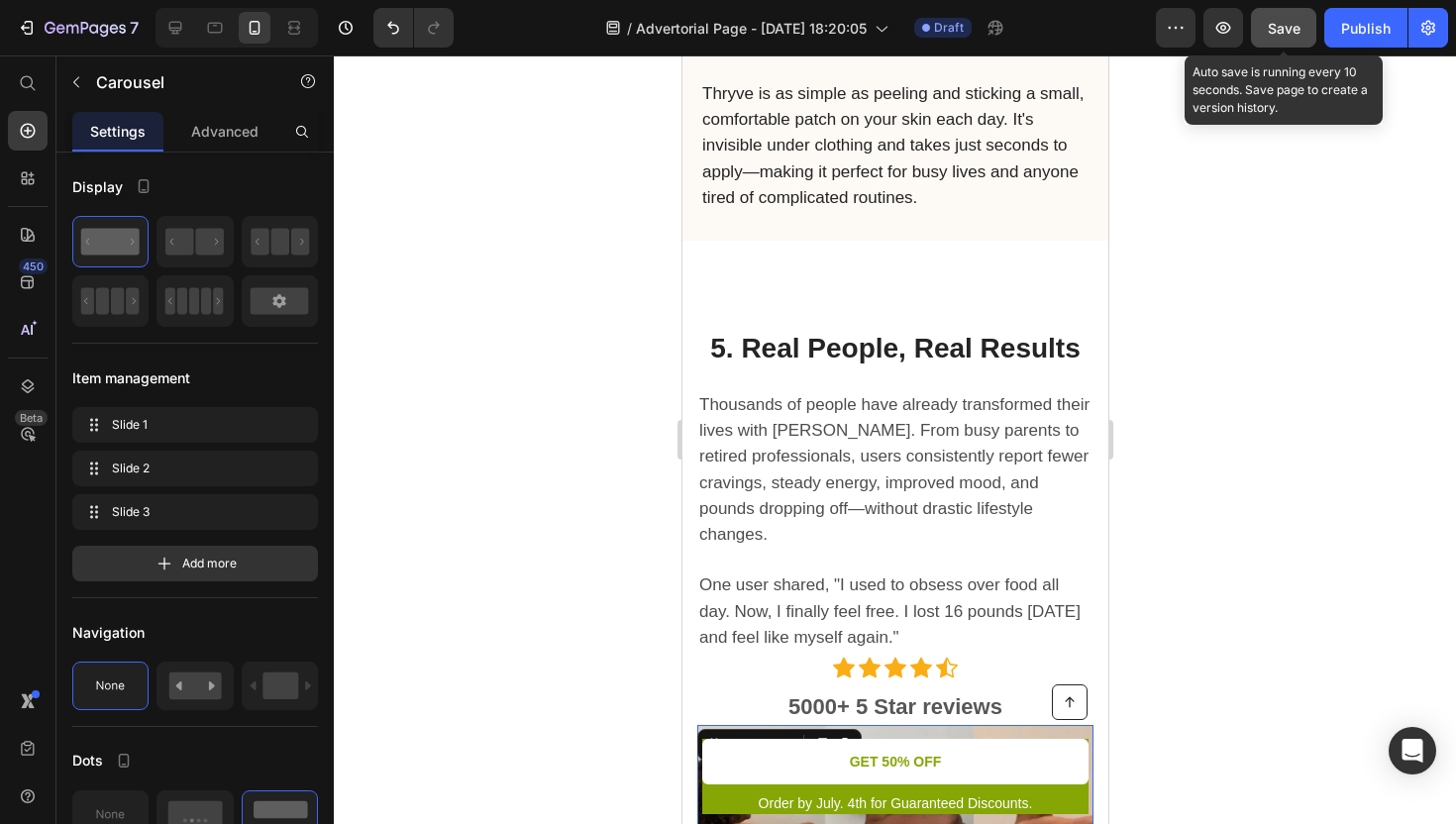 click on "Save" at bounding box center [1284, 28] 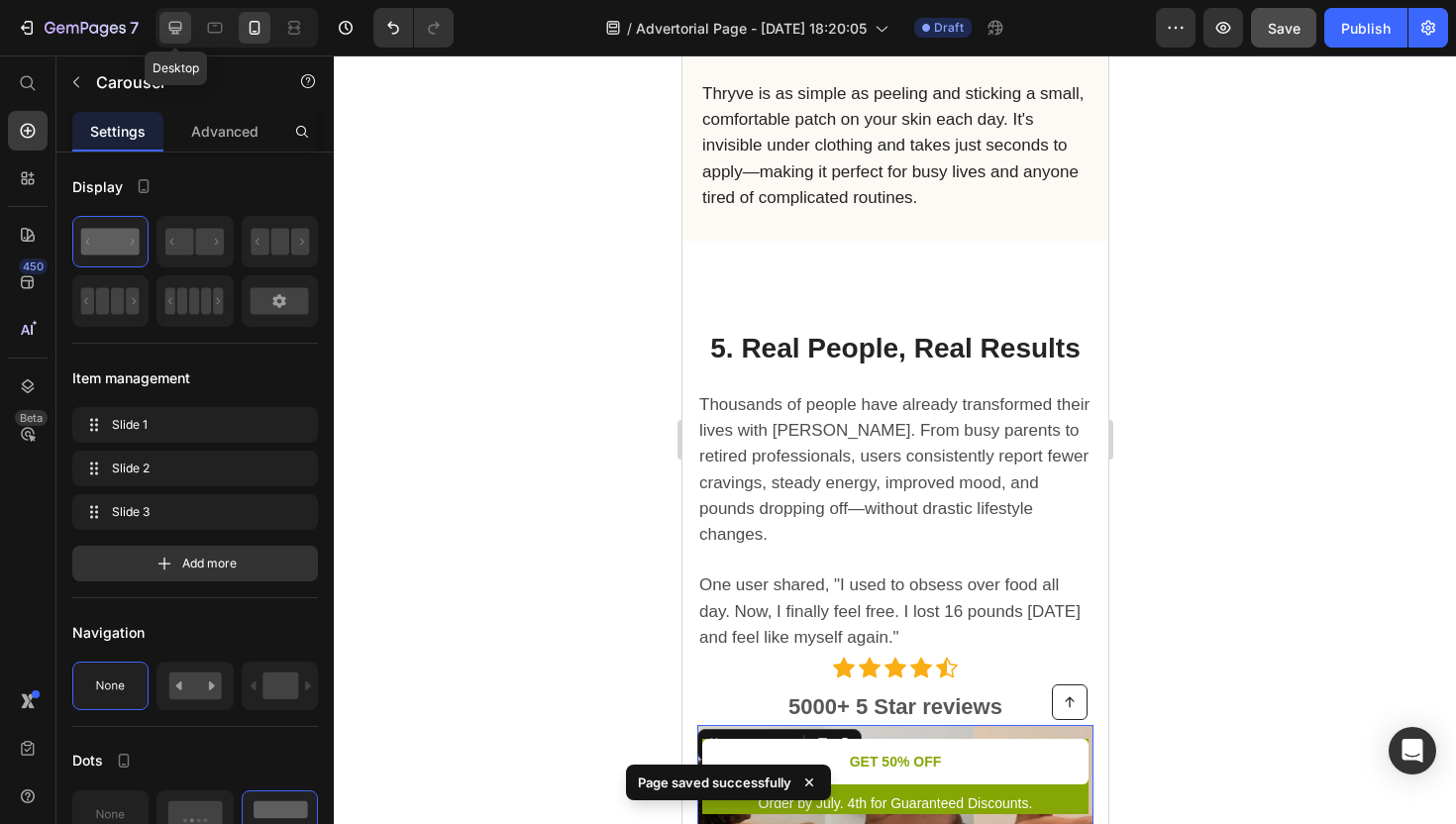 click 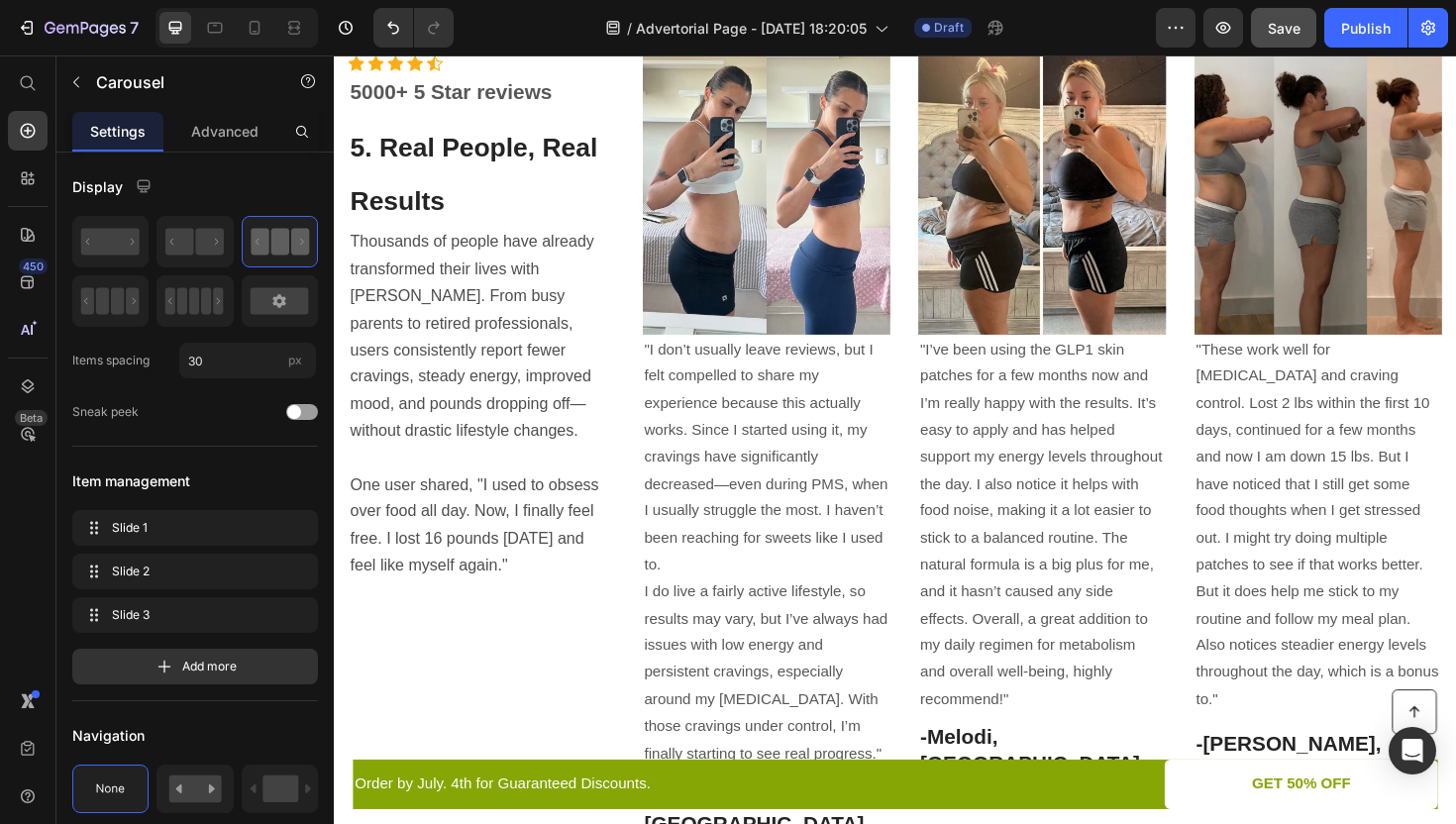 scroll, scrollTop: 4187, scrollLeft: 0, axis: vertical 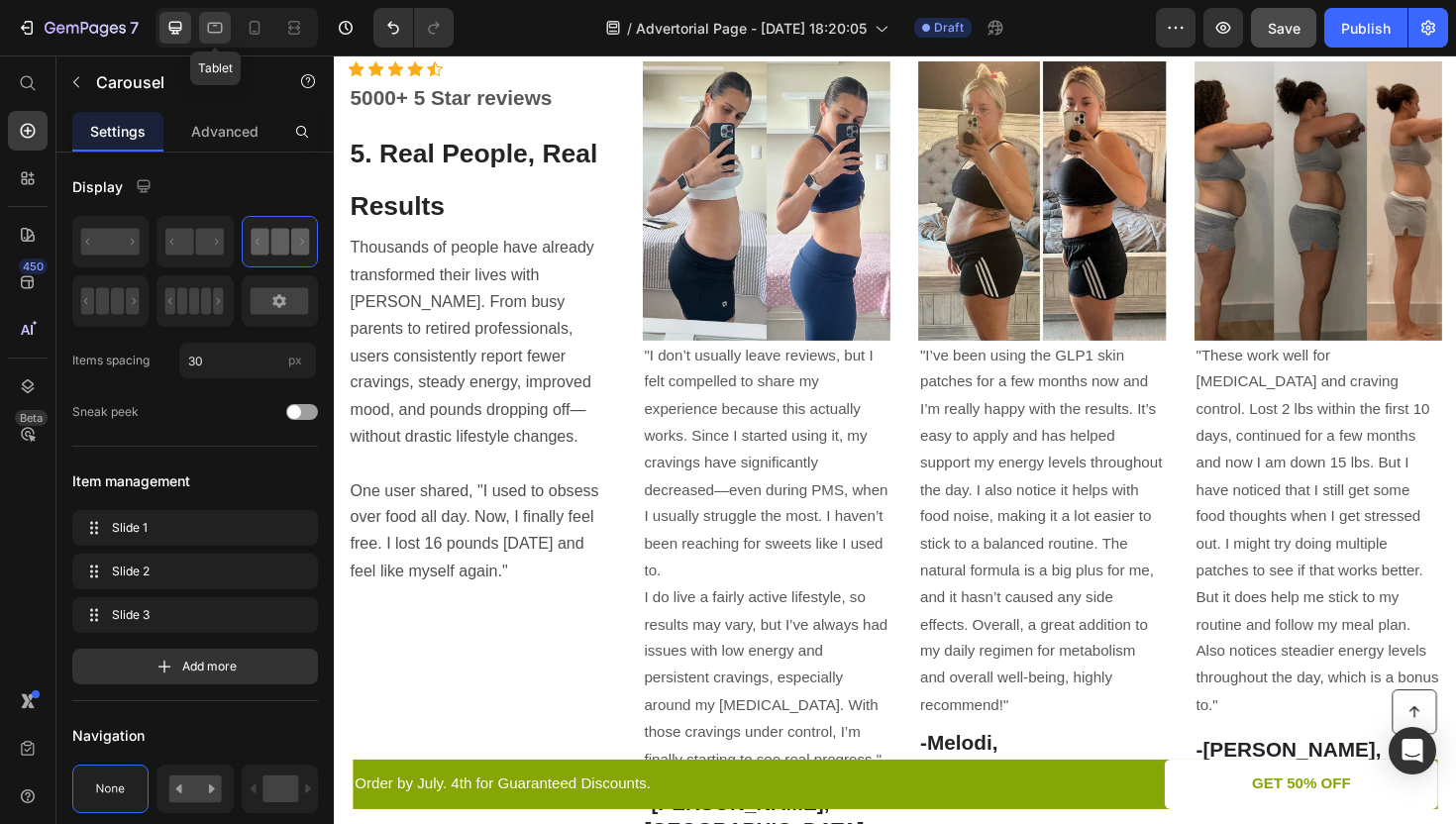 click 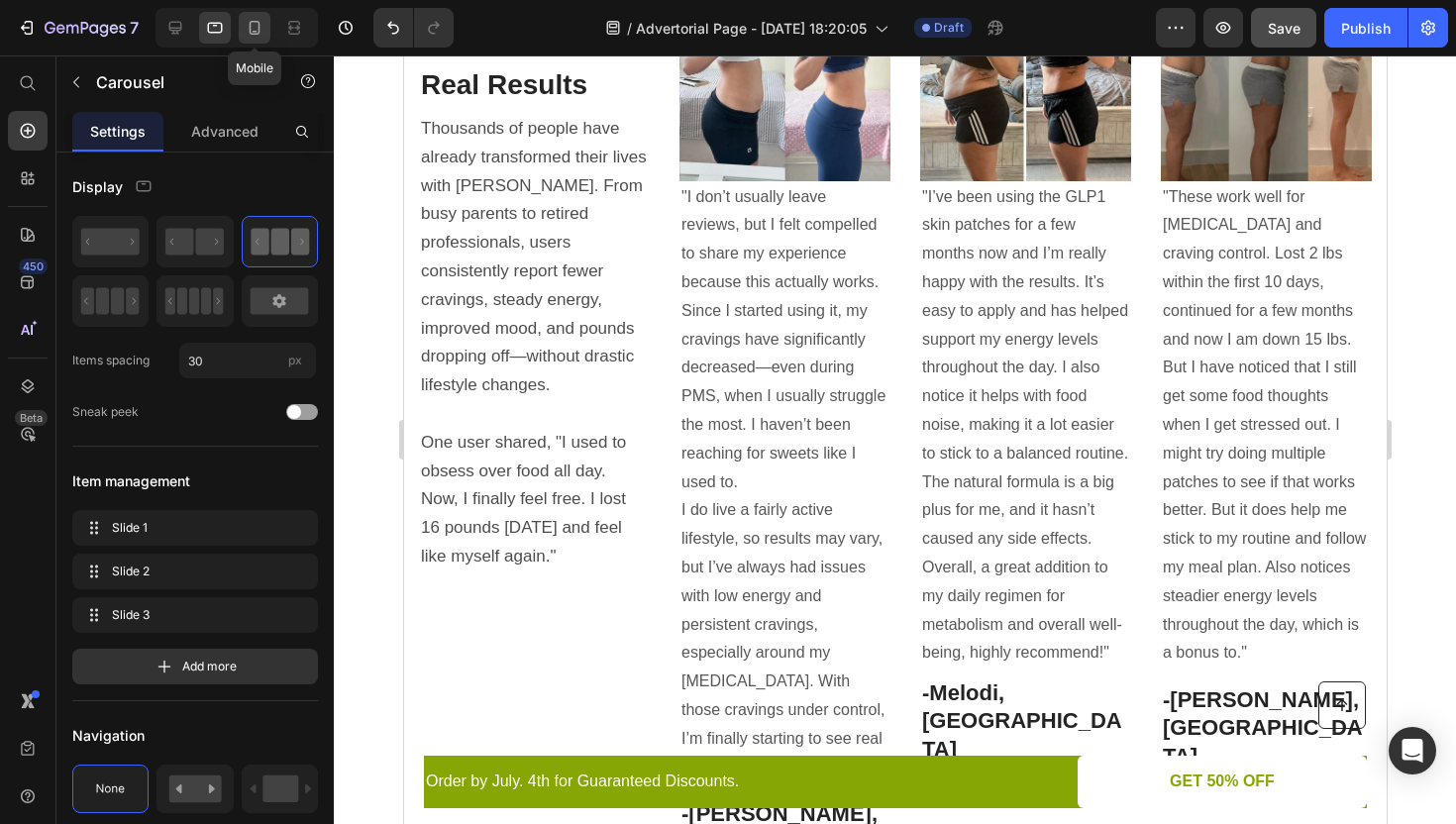 scroll, scrollTop: 3850, scrollLeft: 0, axis: vertical 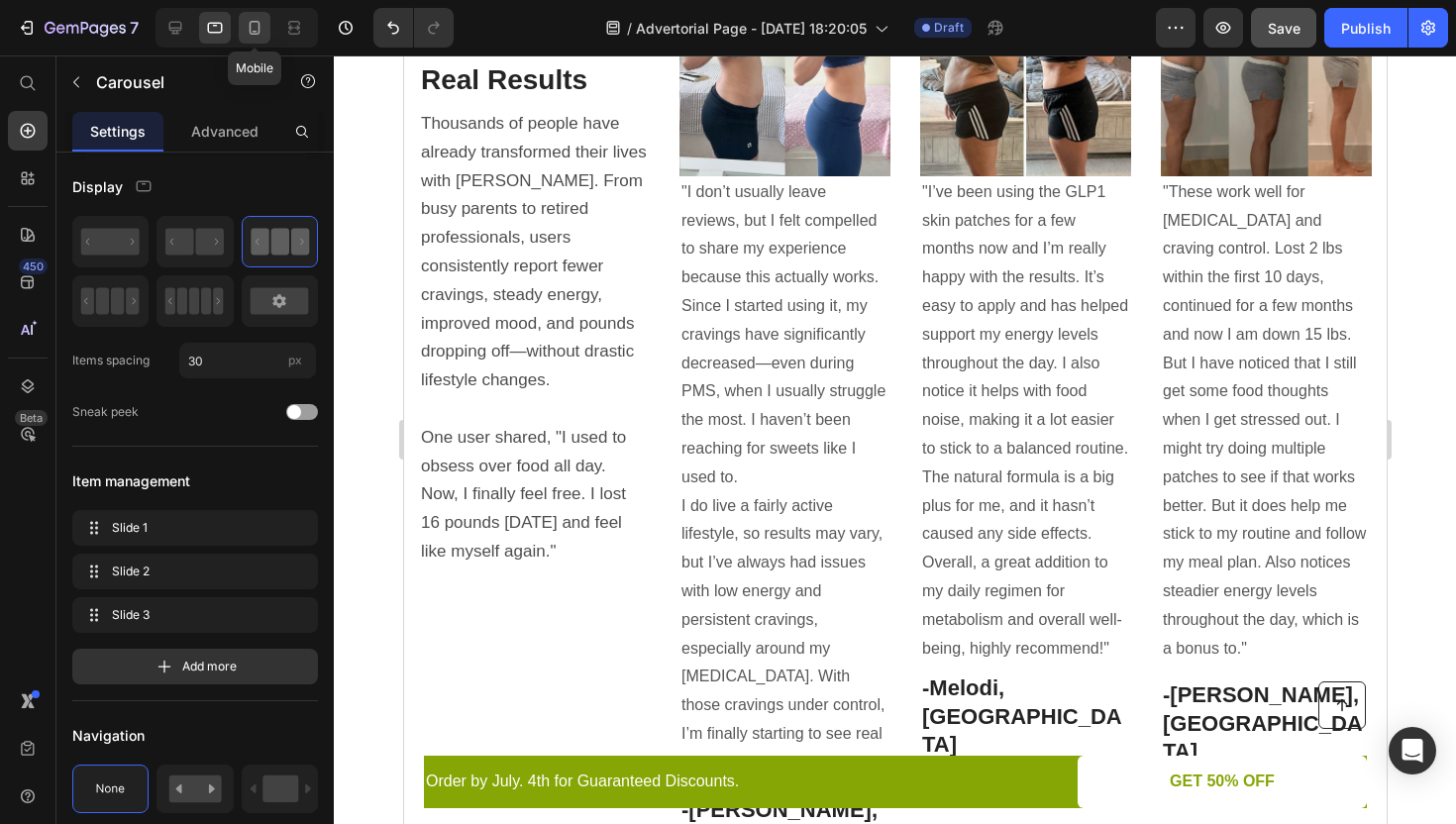 click 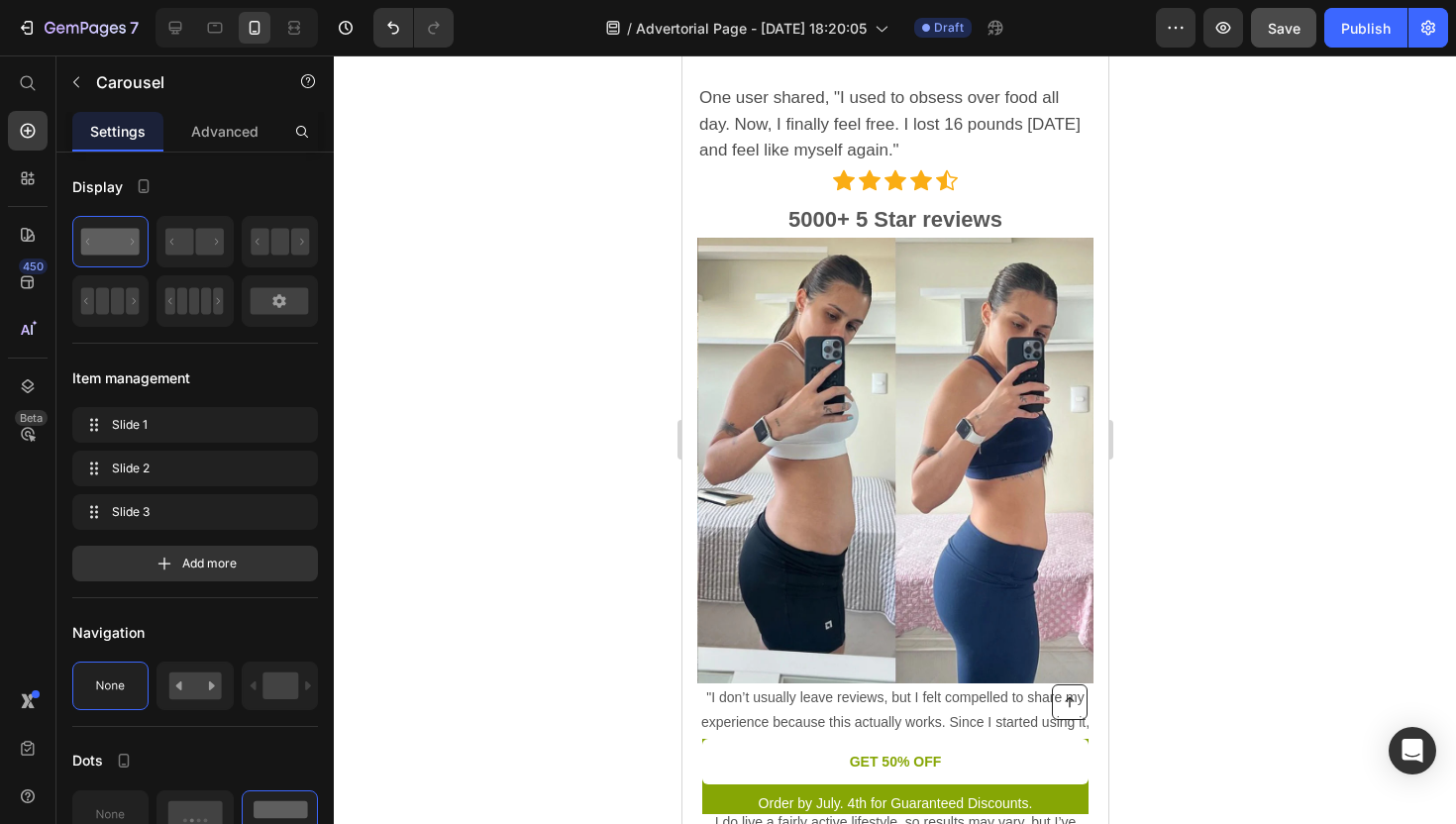 scroll, scrollTop: 6416, scrollLeft: 0, axis: vertical 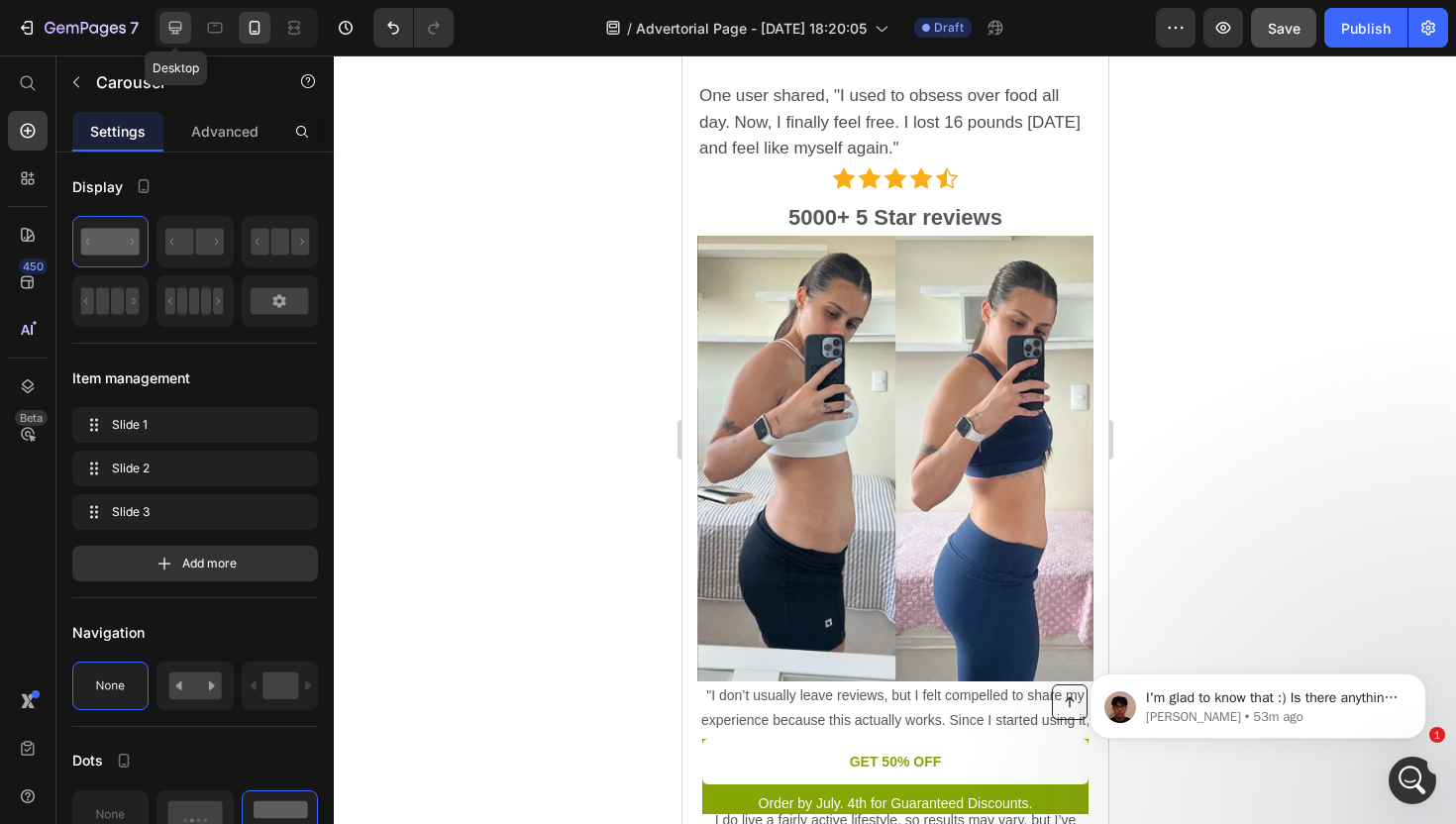 click 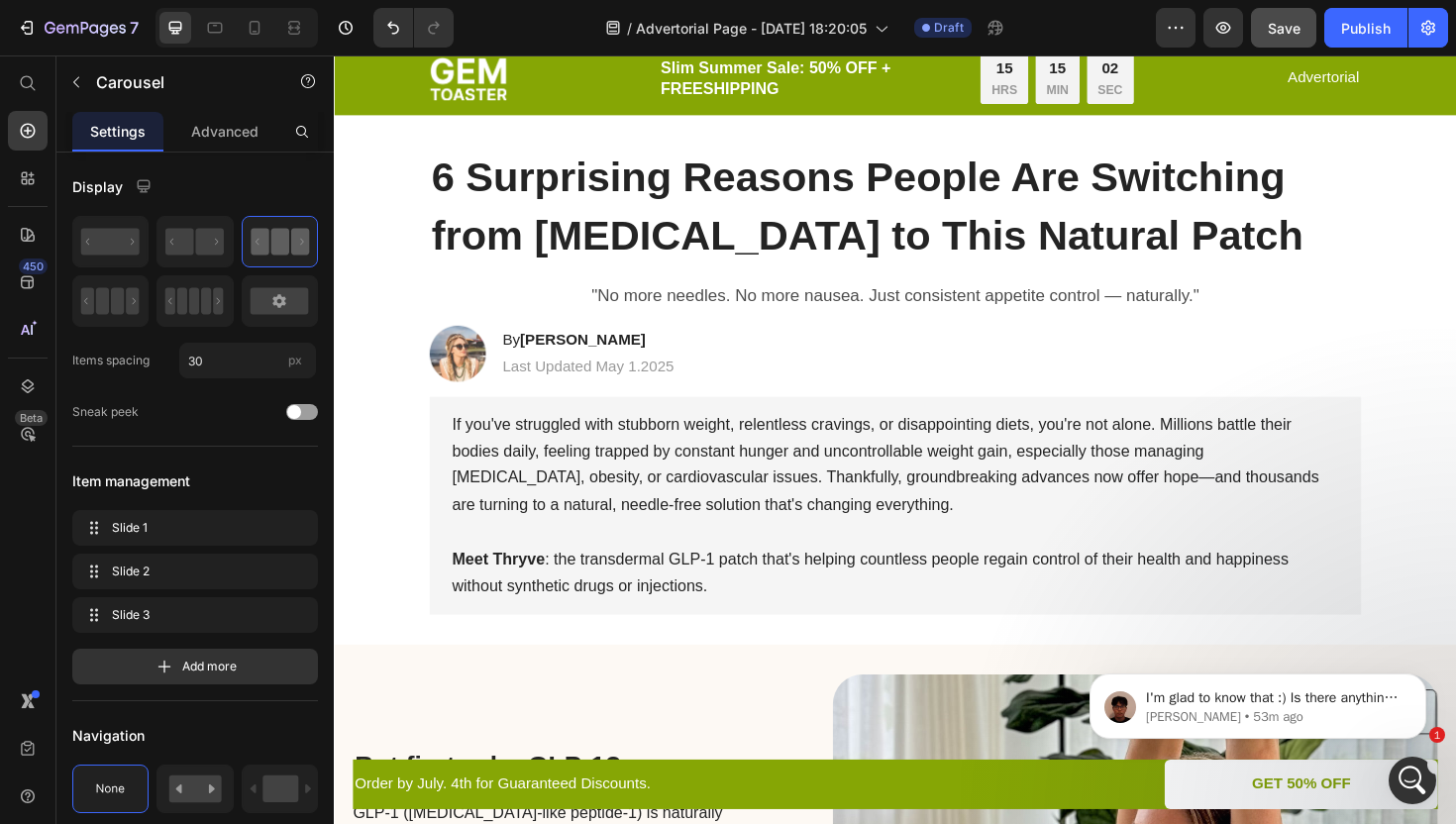 scroll, scrollTop: 0, scrollLeft: 0, axis: both 